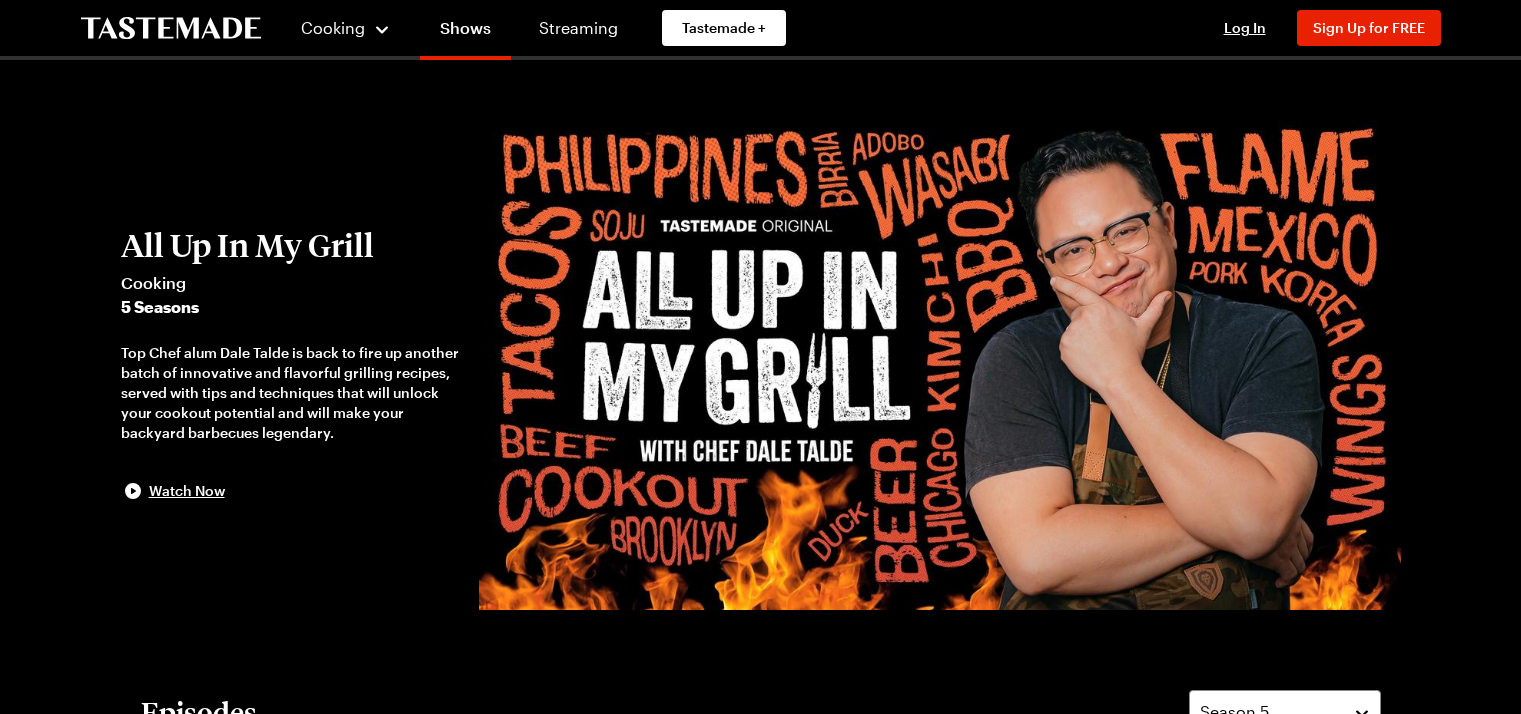 scroll, scrollTop: 1600, scrollLeft: 0, axis: vertical 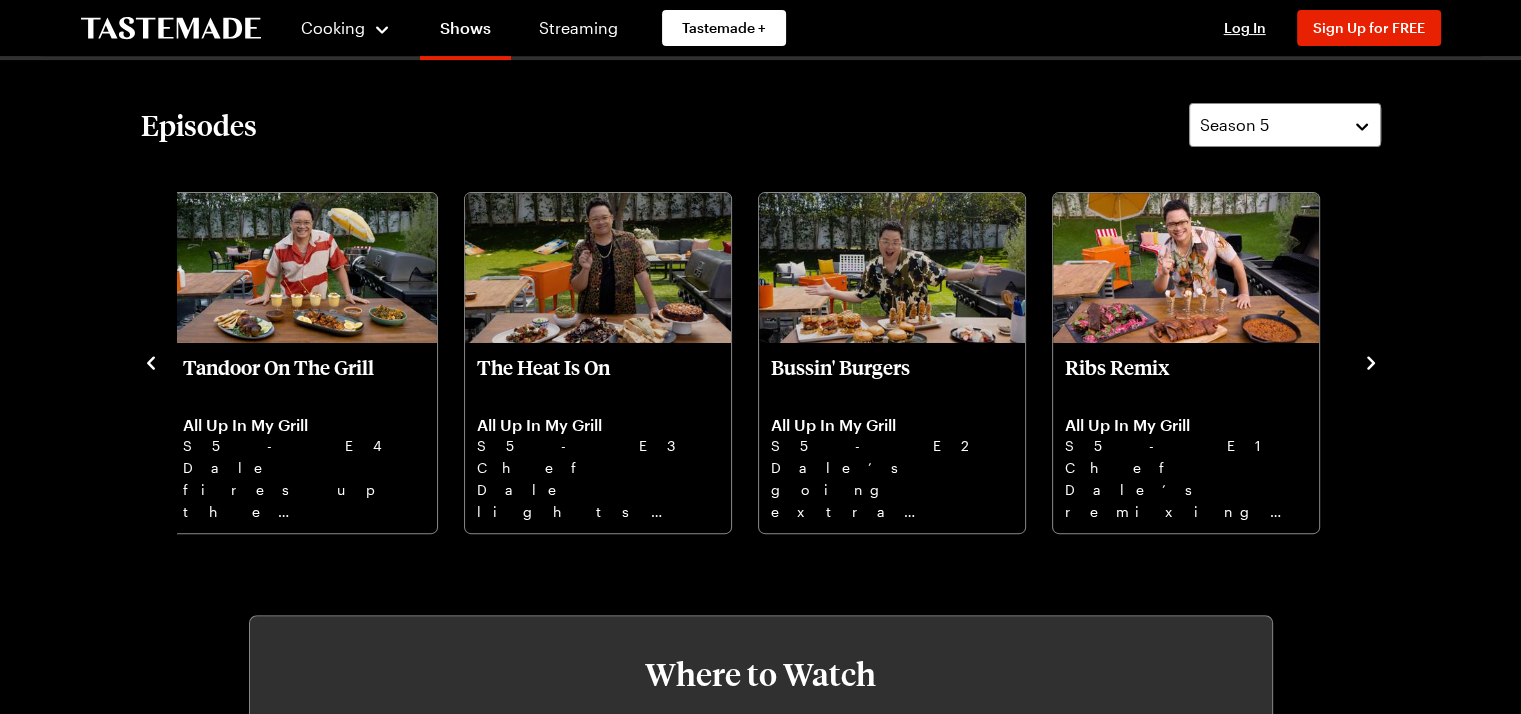 click 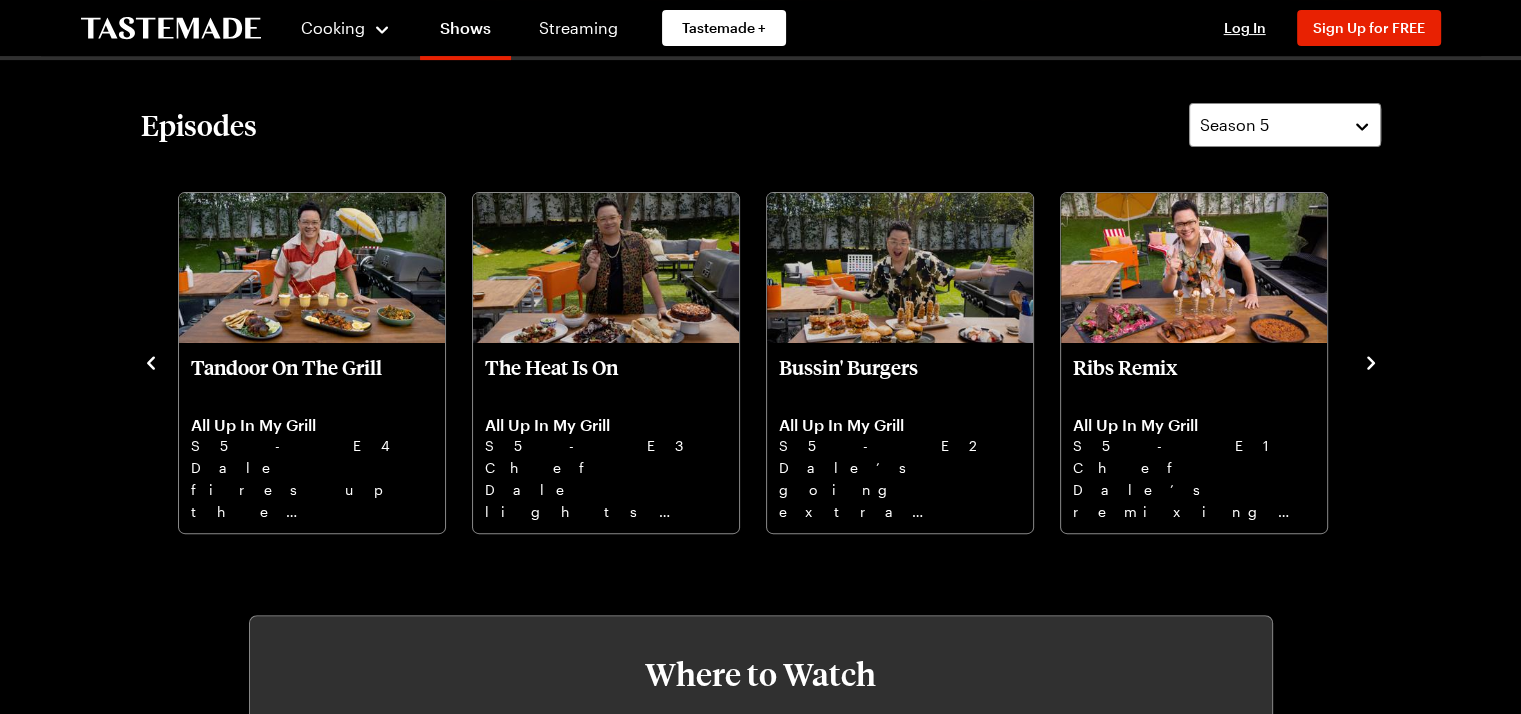 click 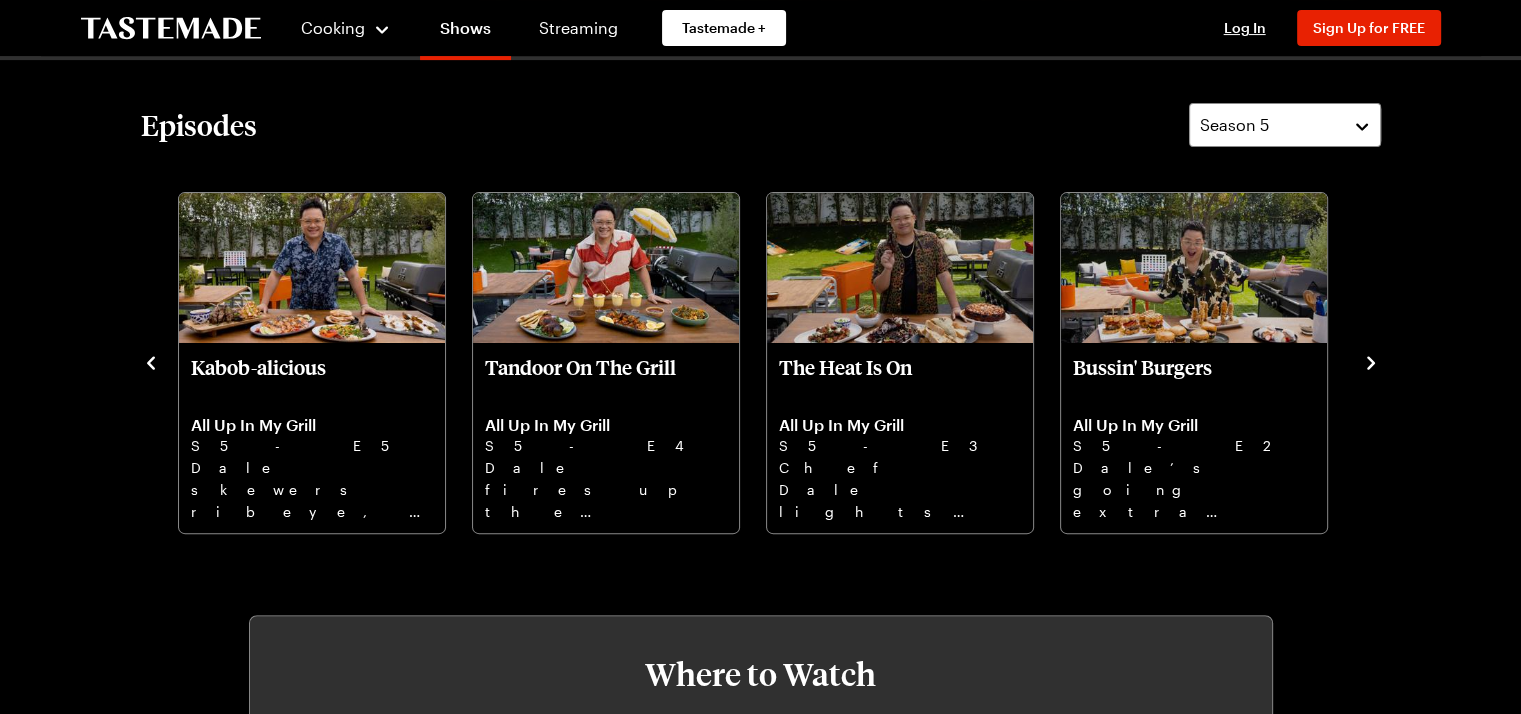click 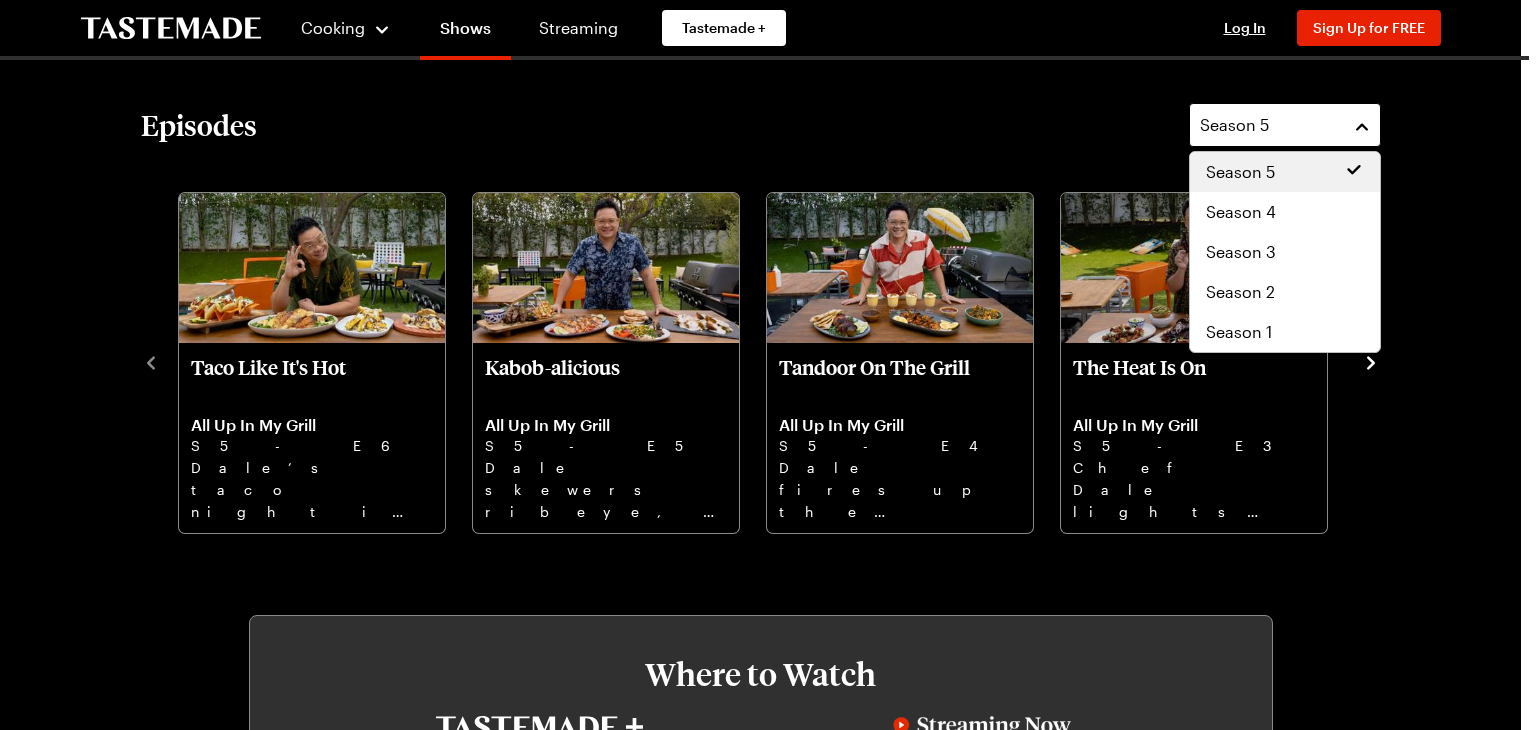 click on "Season 5" at bounding box center [1285, 125] 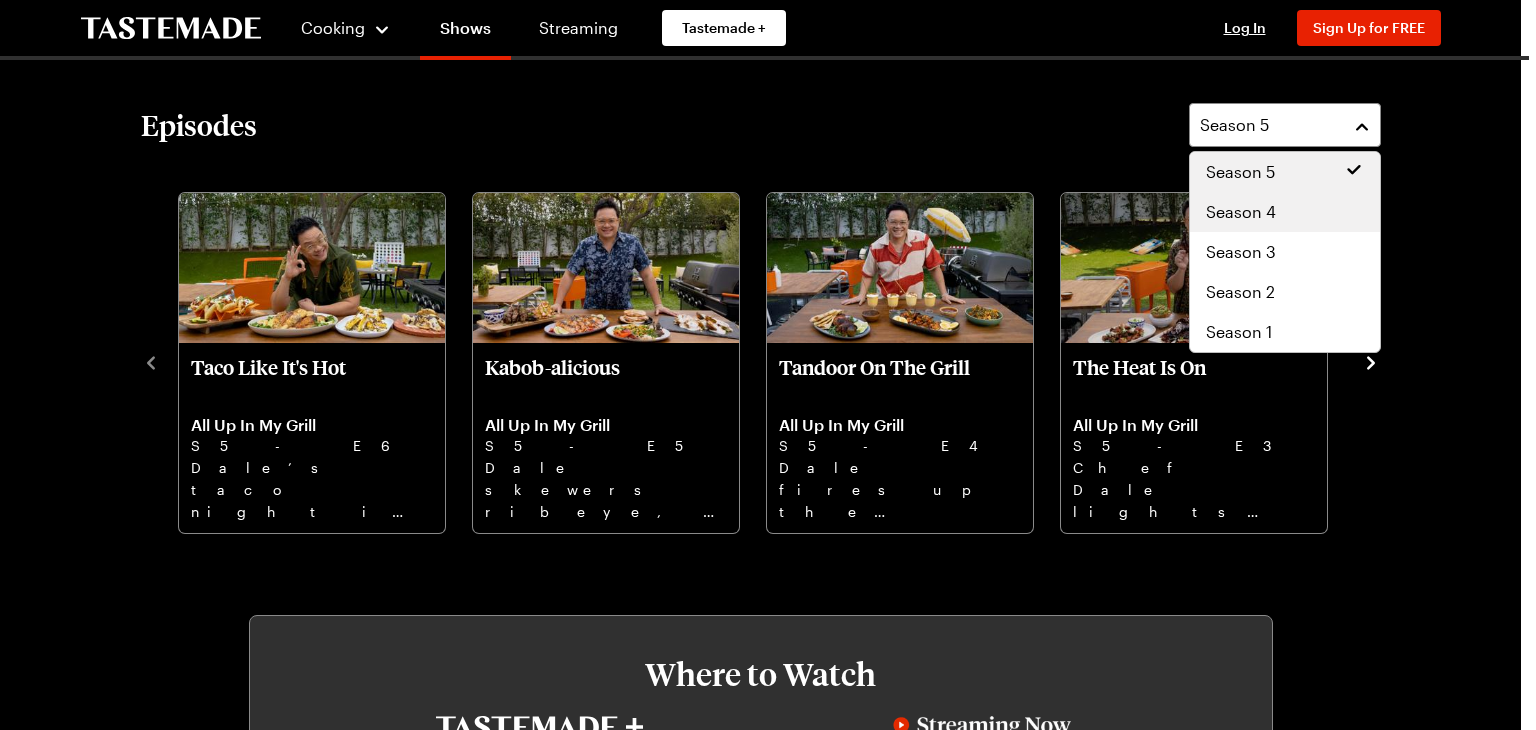 click on "Season 4" at bounding box center (1285, 212) 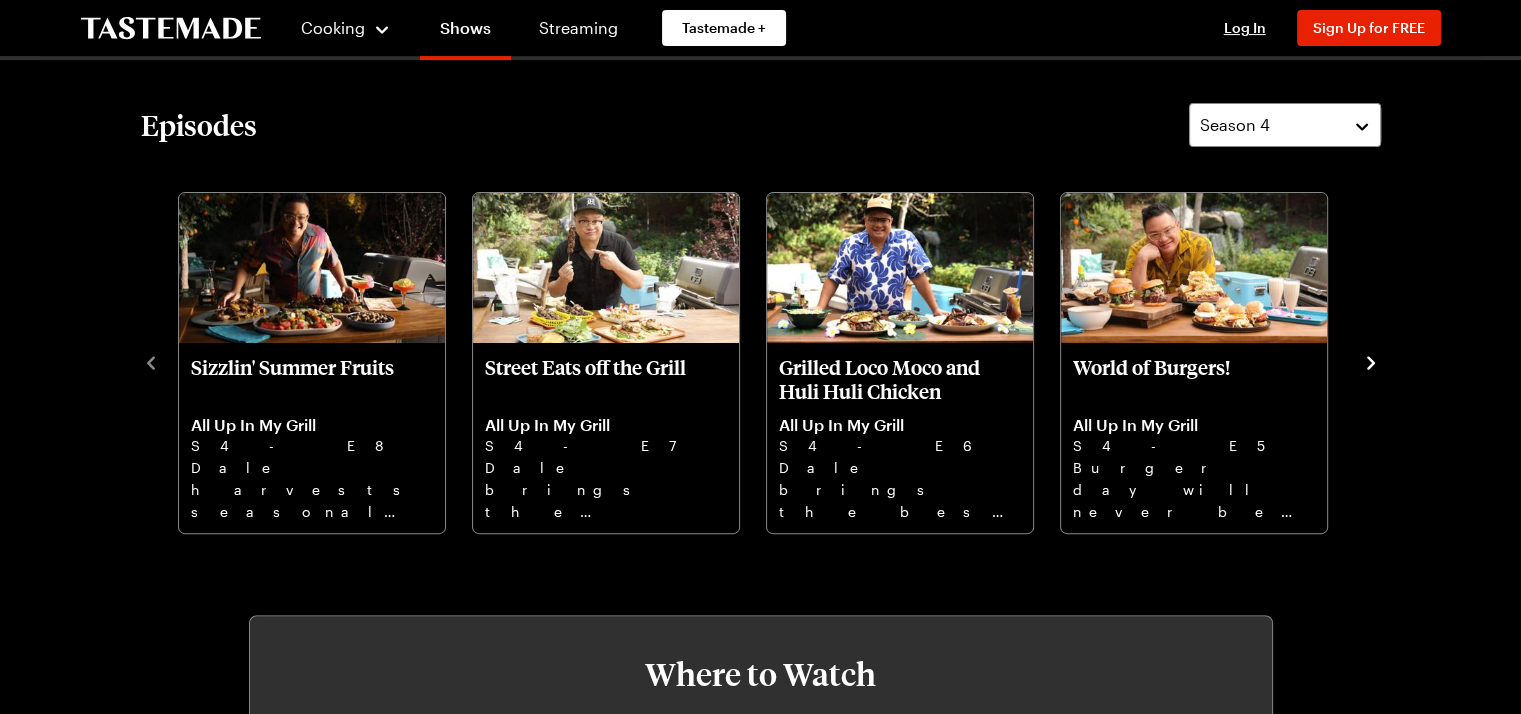 click 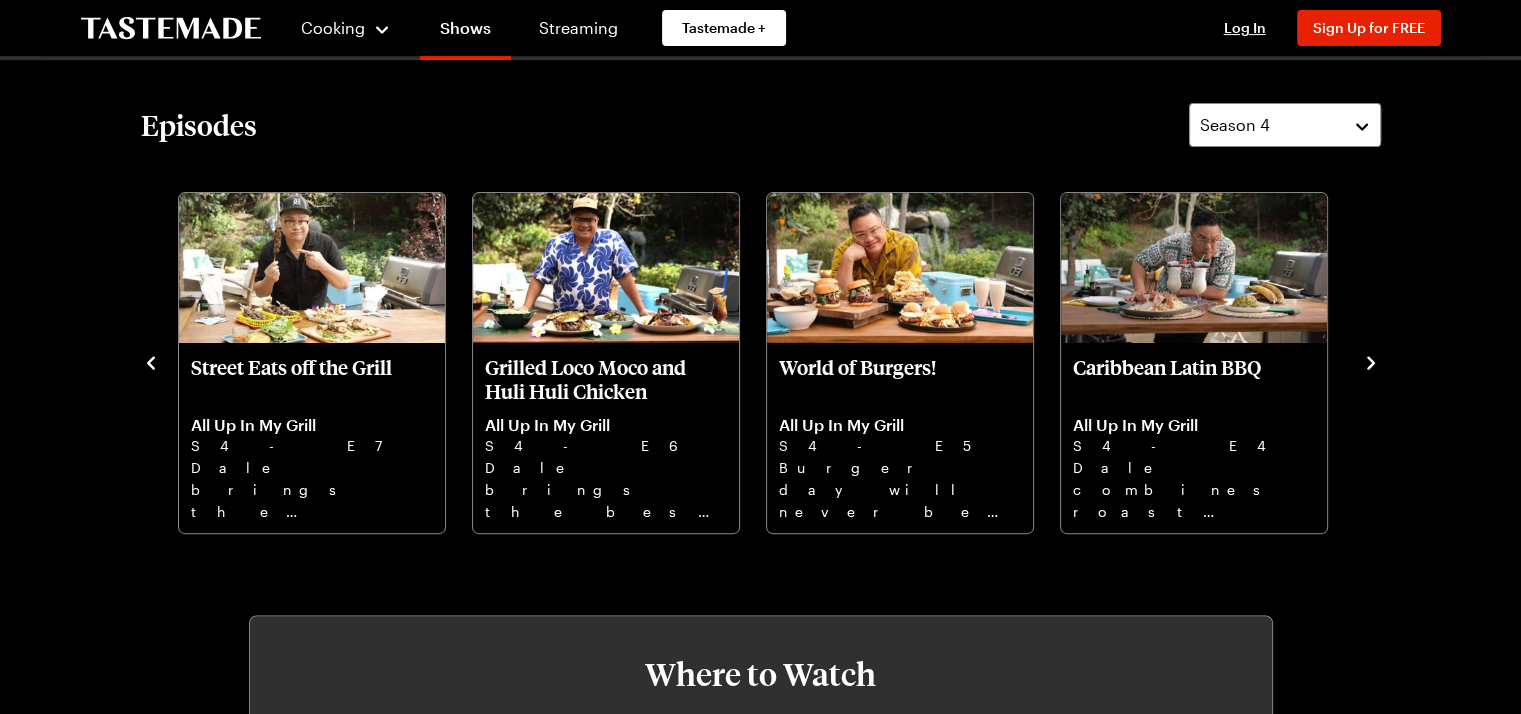 click 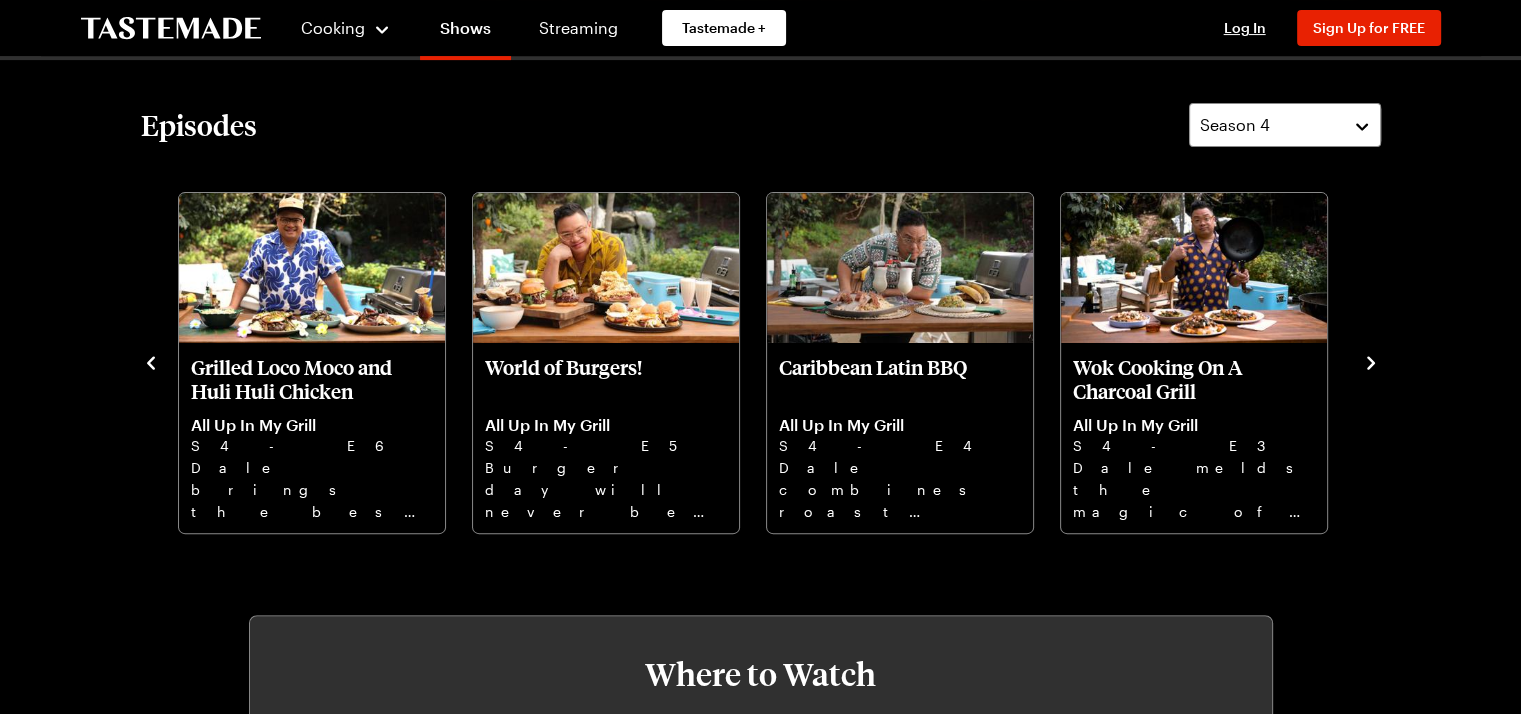 click 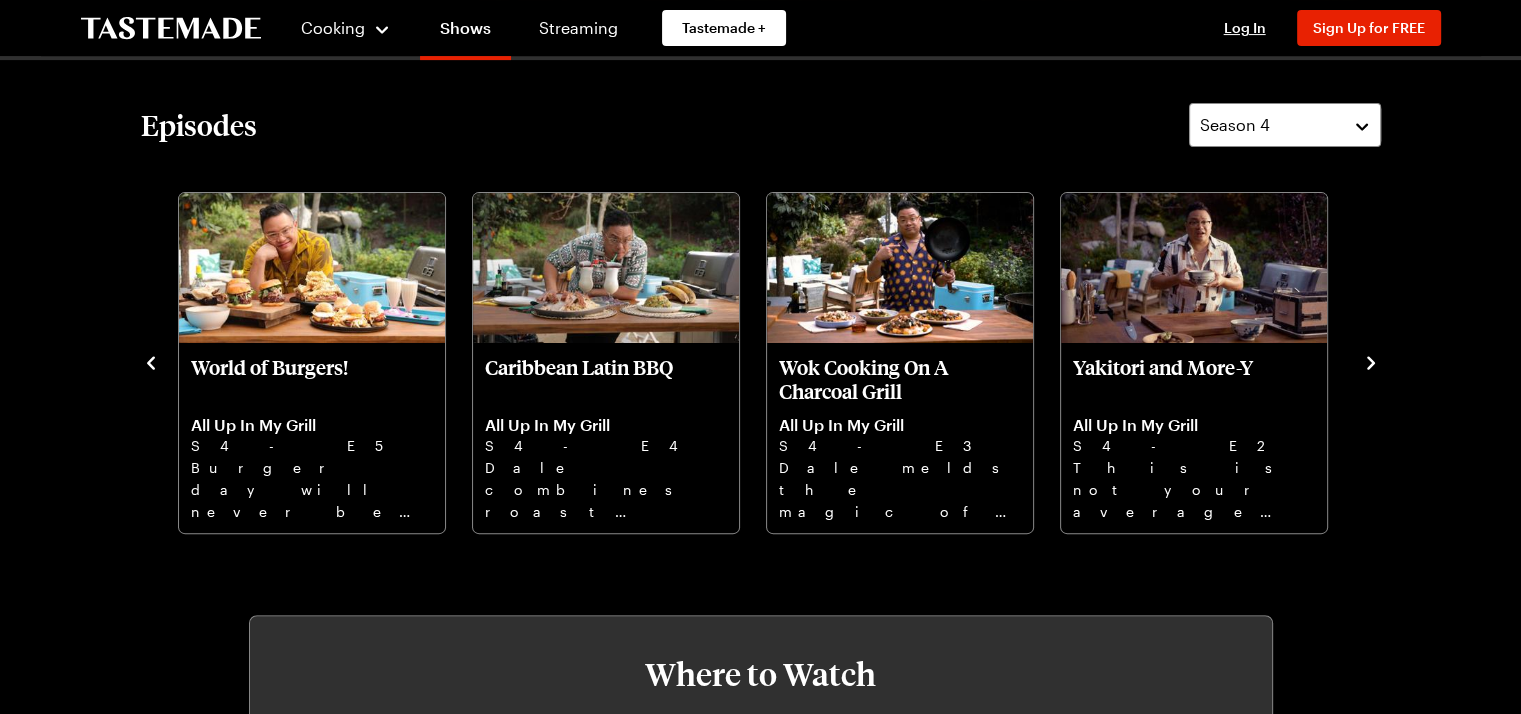 click 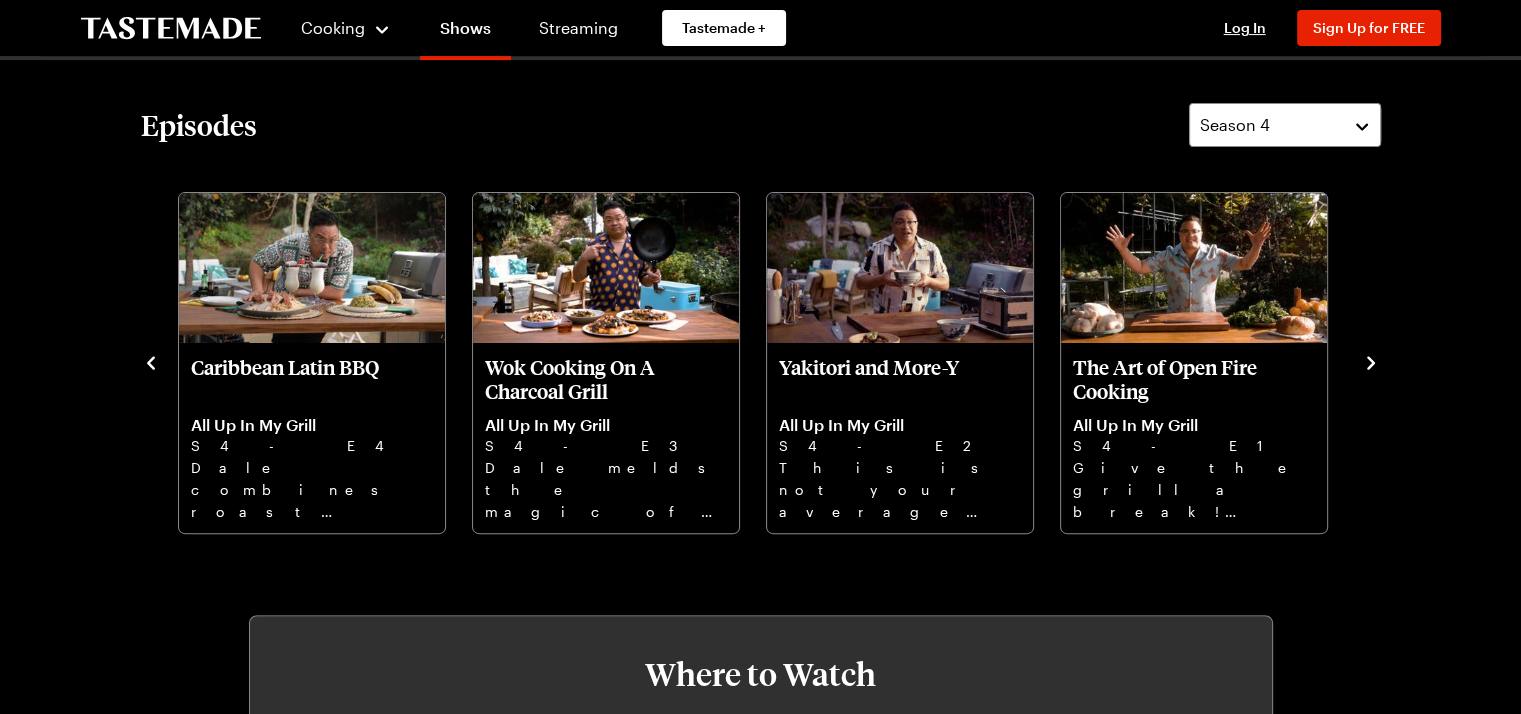 click 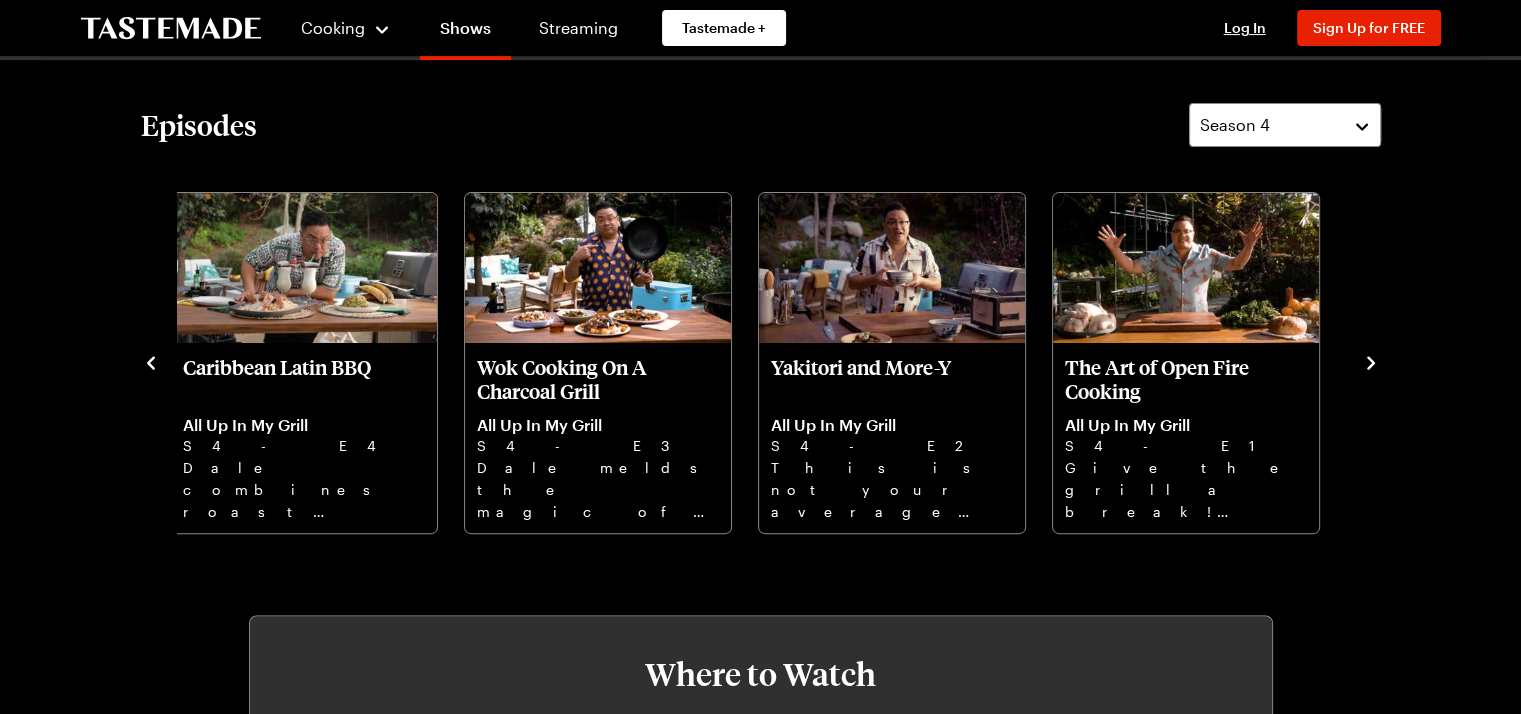 click 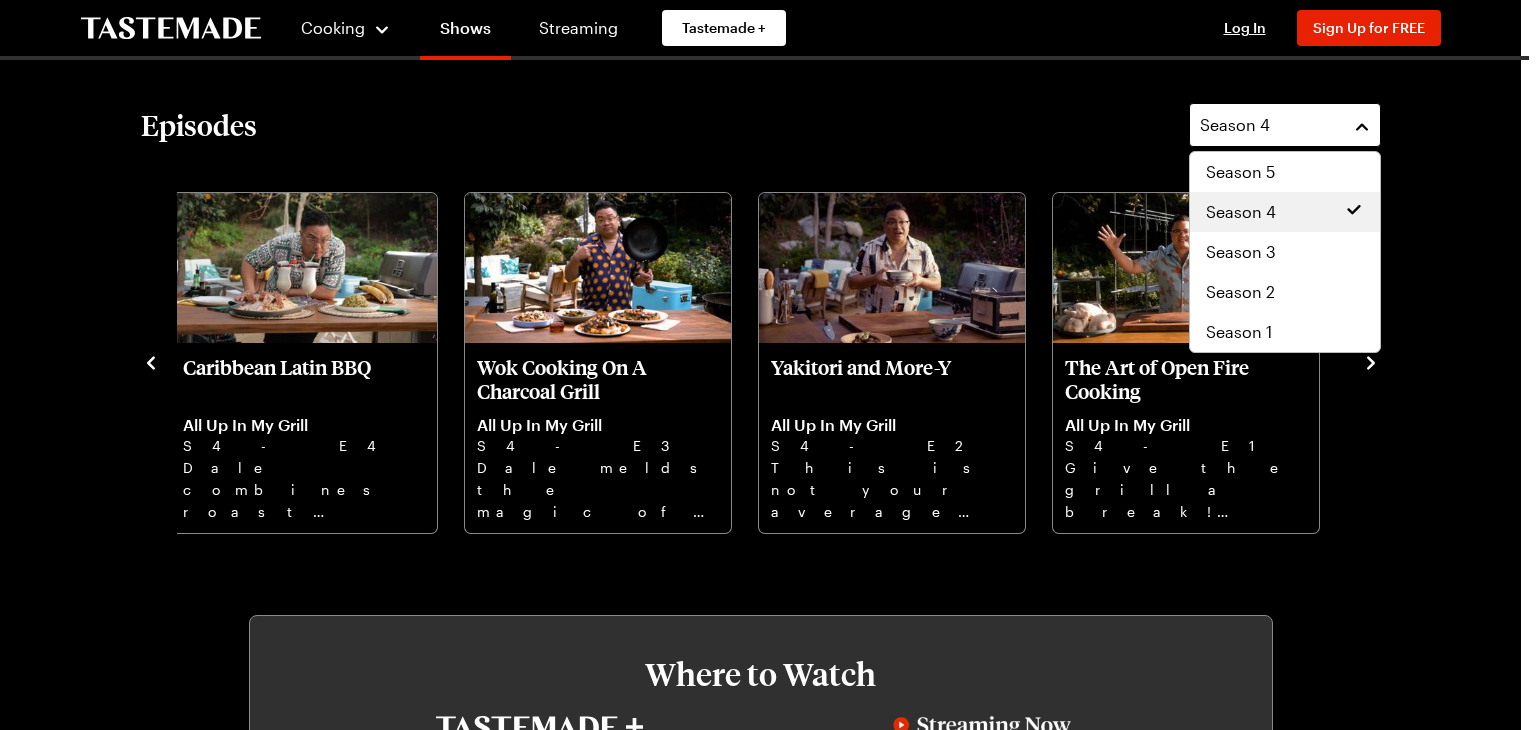 click on "Season 4" at bounding box center (1285, 125) 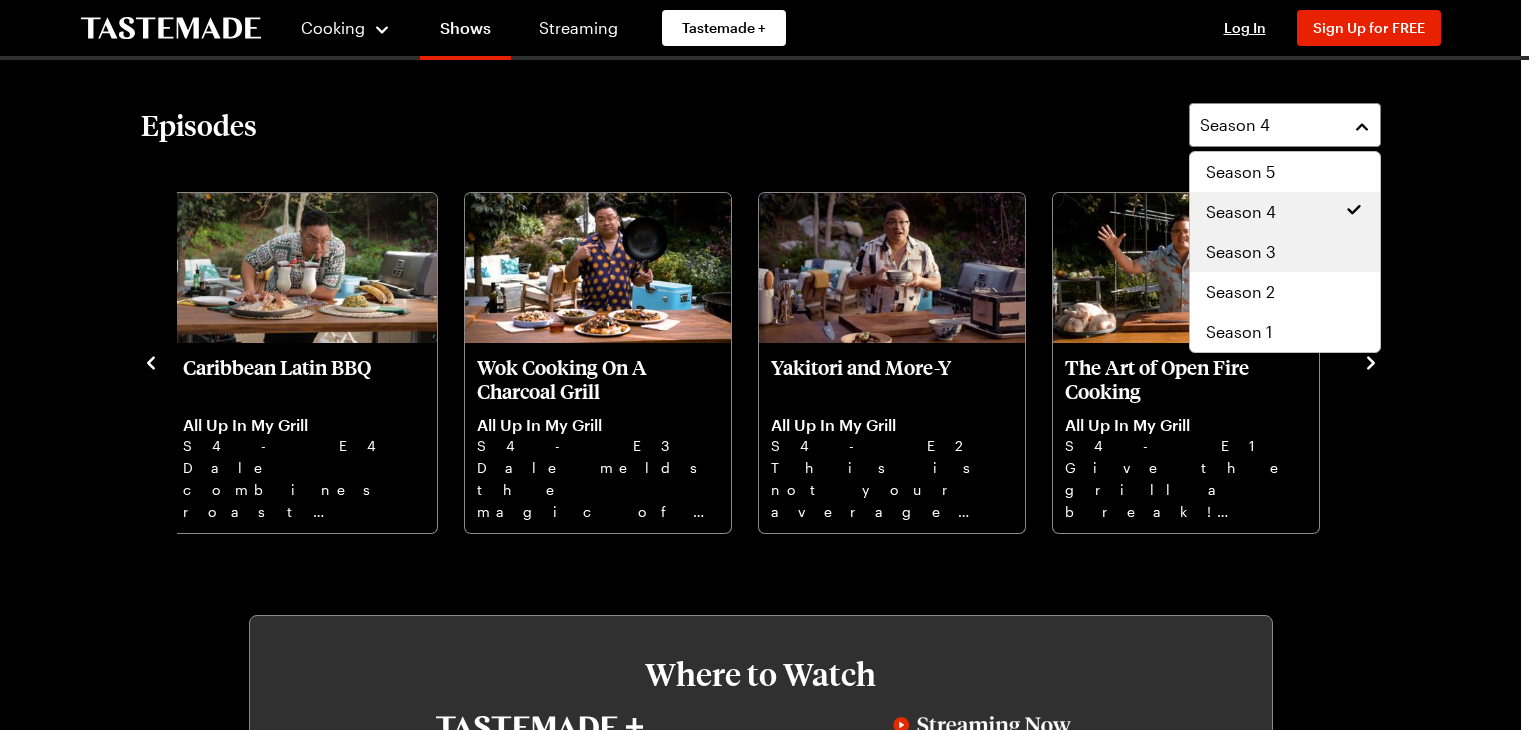 click on "Season 3" at bounding box center [1285, 252] 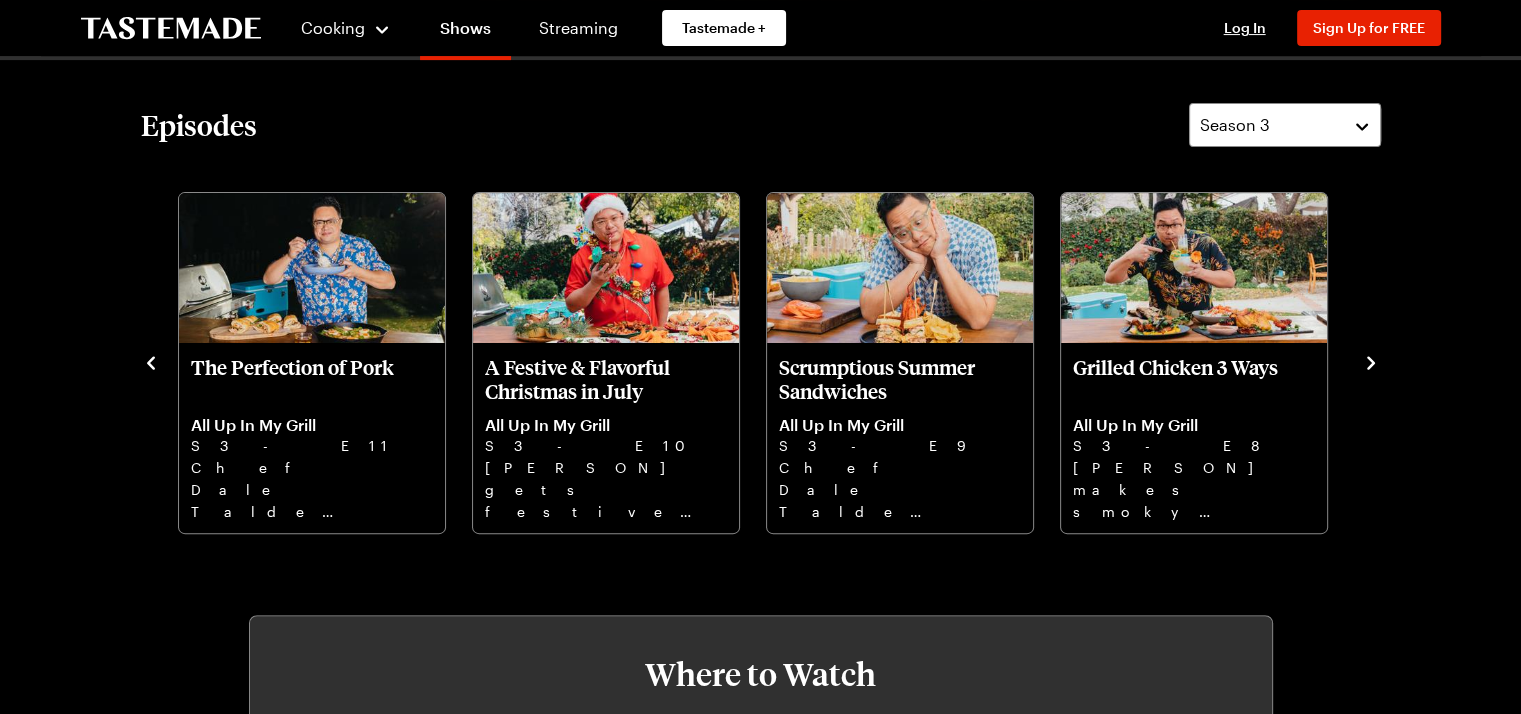 click 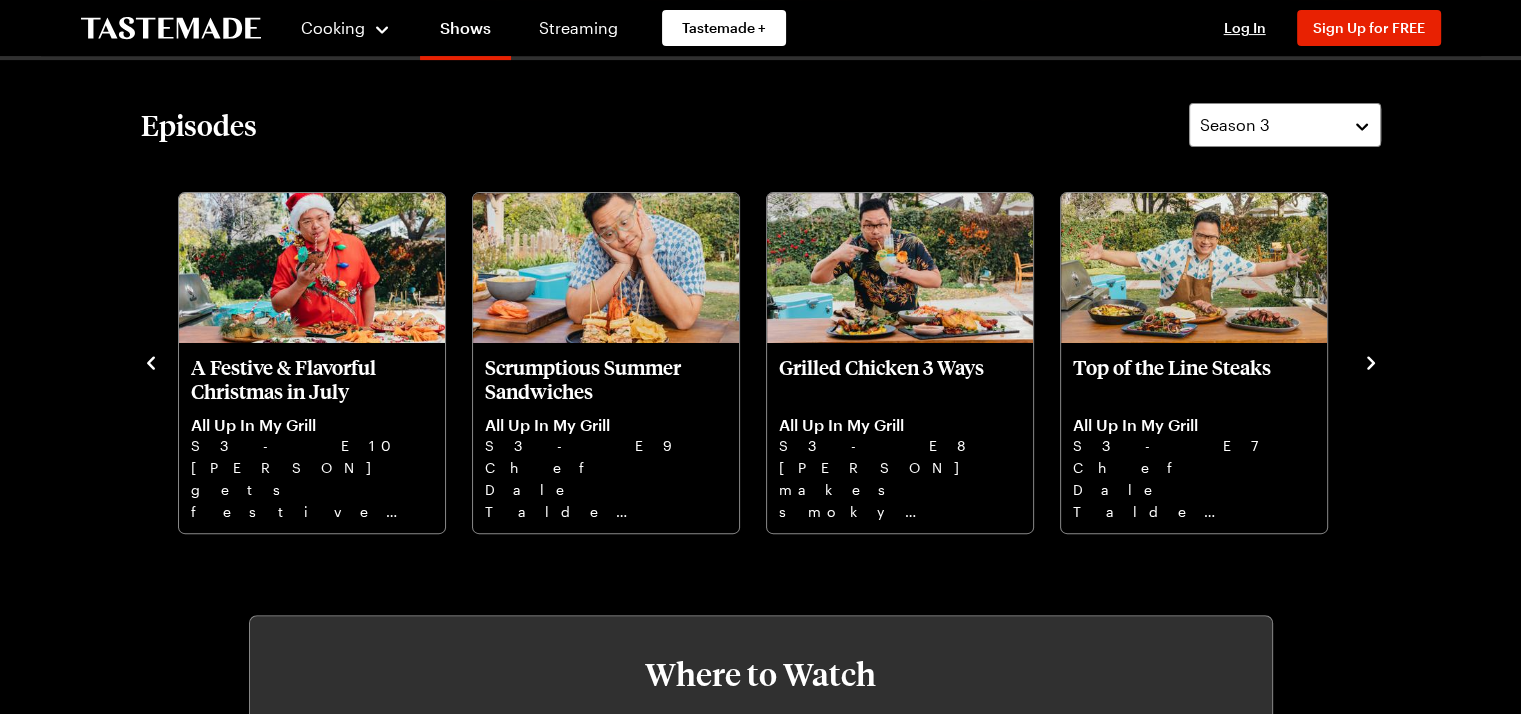 click 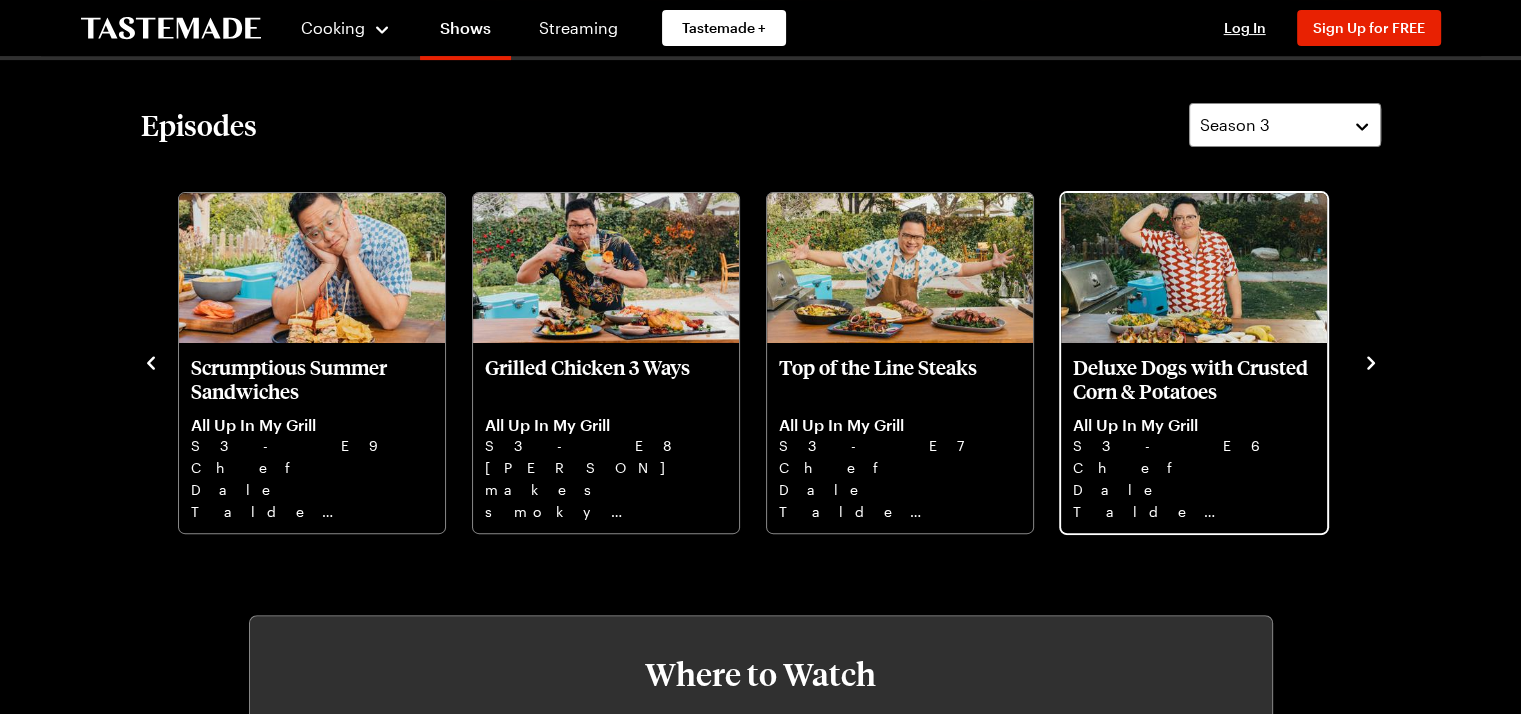 click on "Chef Dale Talde makes loaded hot dogs, spiced potato salad, chorizo crusted corn, & banana pudding pops." at bounding box center (1194, 489) 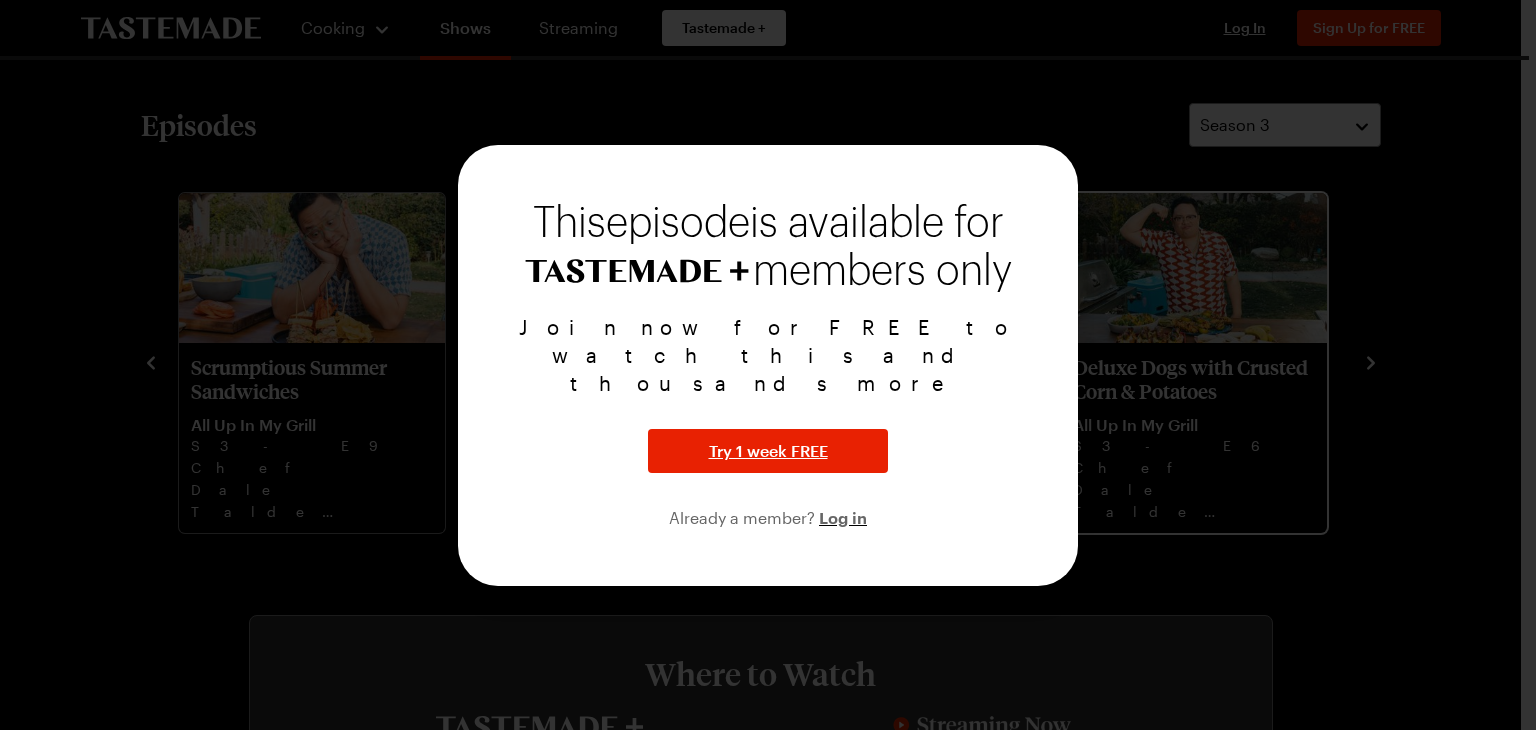 click at bounding box center (768, 365) 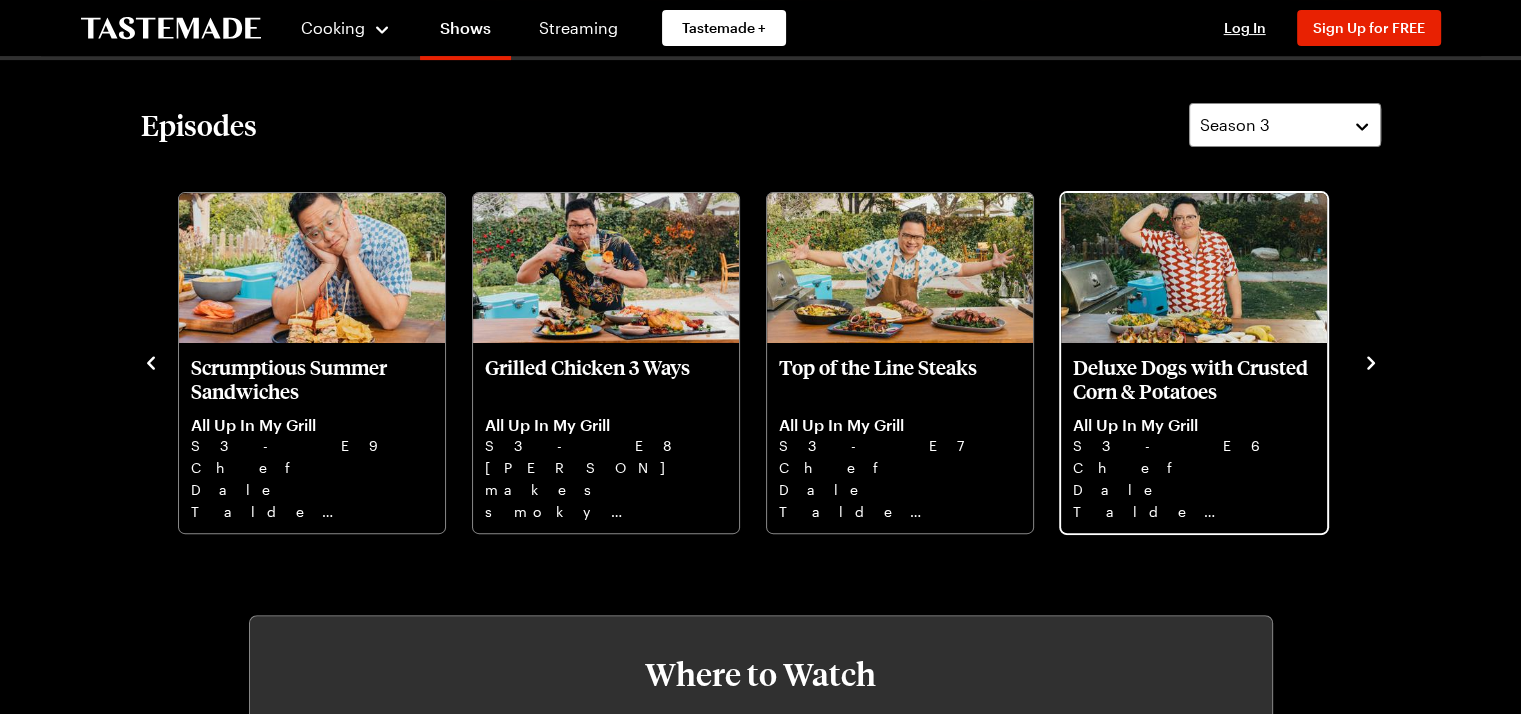 click on "Chef Dale Talde makes loaded hot dogs, spiced potato salad, chorizo crusted corn, & banana pudding pops." at bounding box center [1194, 489] 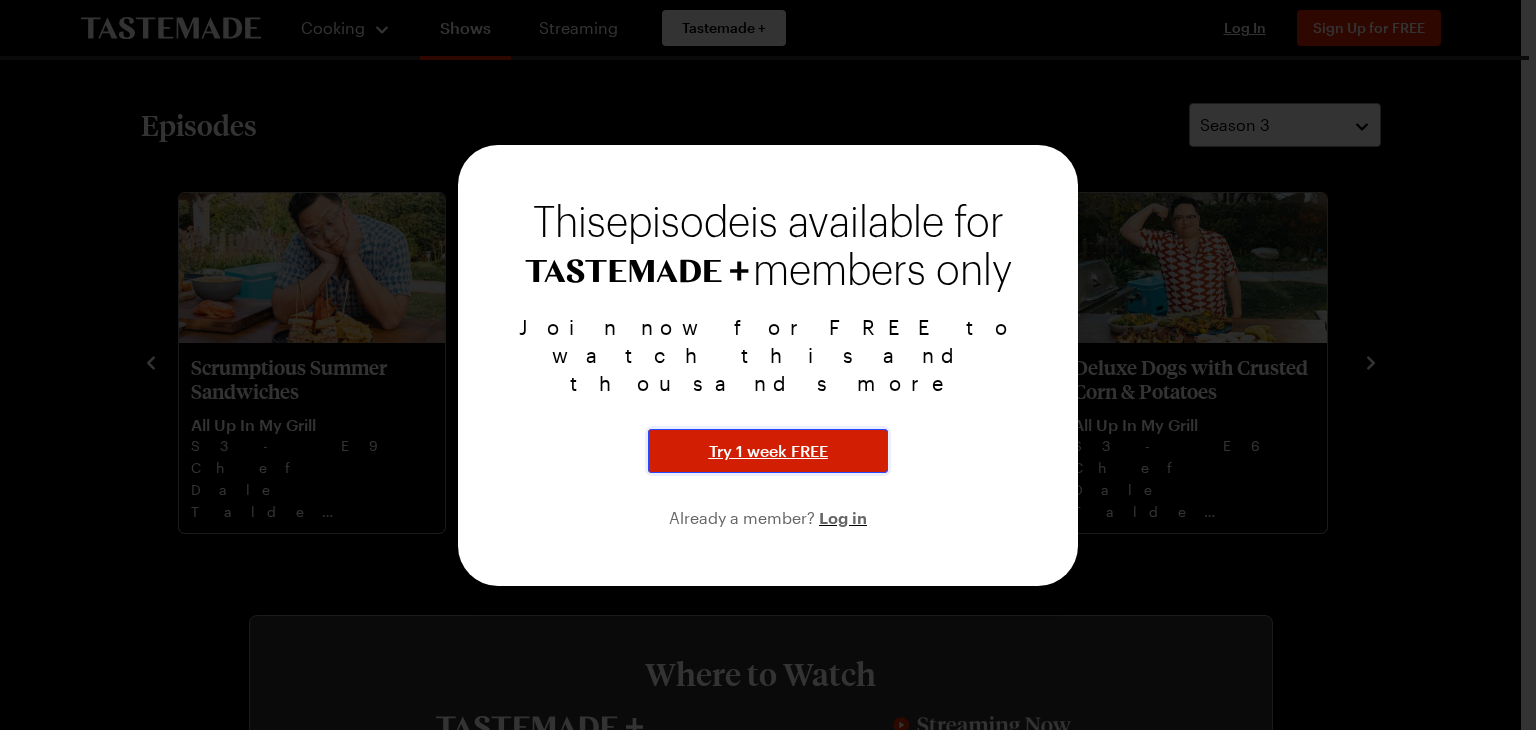 click on "Try 1 week FREE" at bounding box center (768, 451) 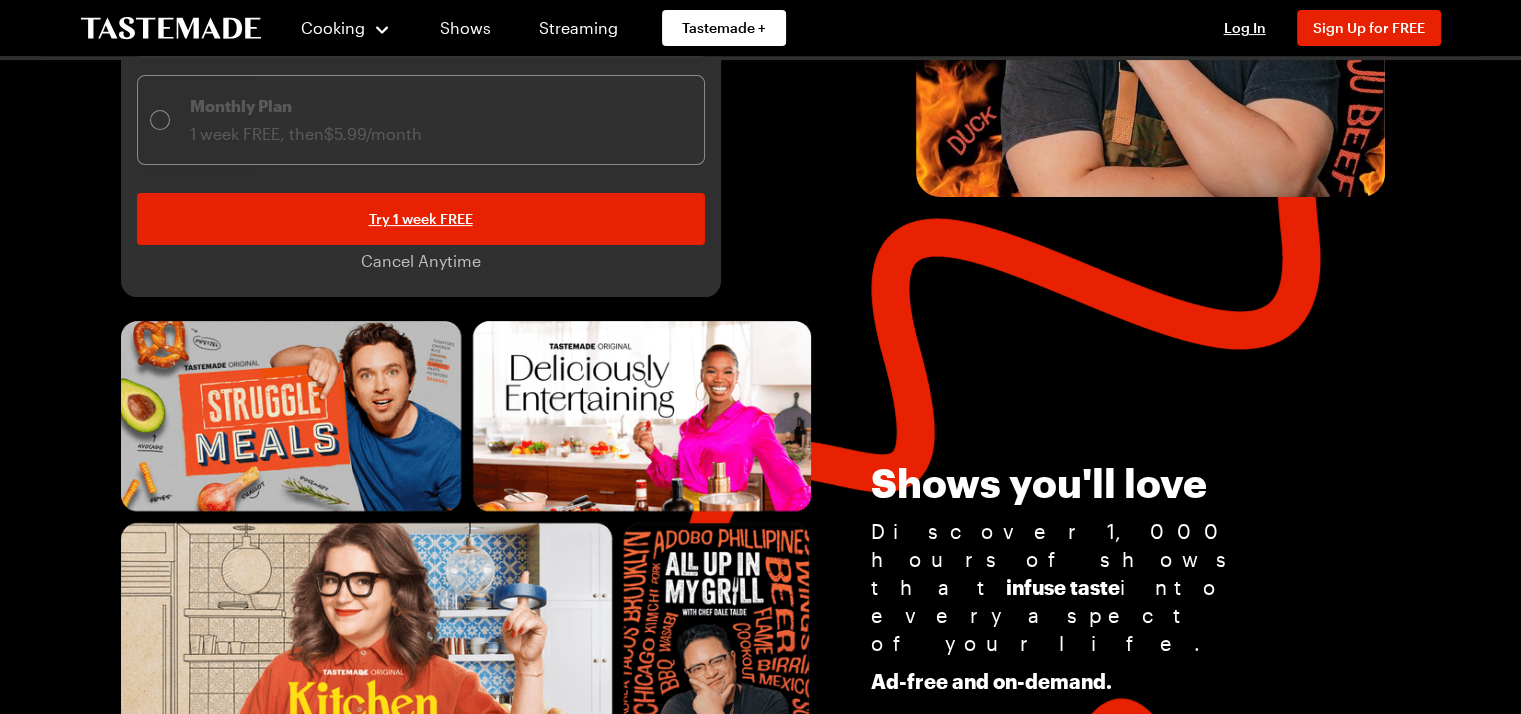 scroll, scrollTop: 0, scrollLeft: 0, axis: both 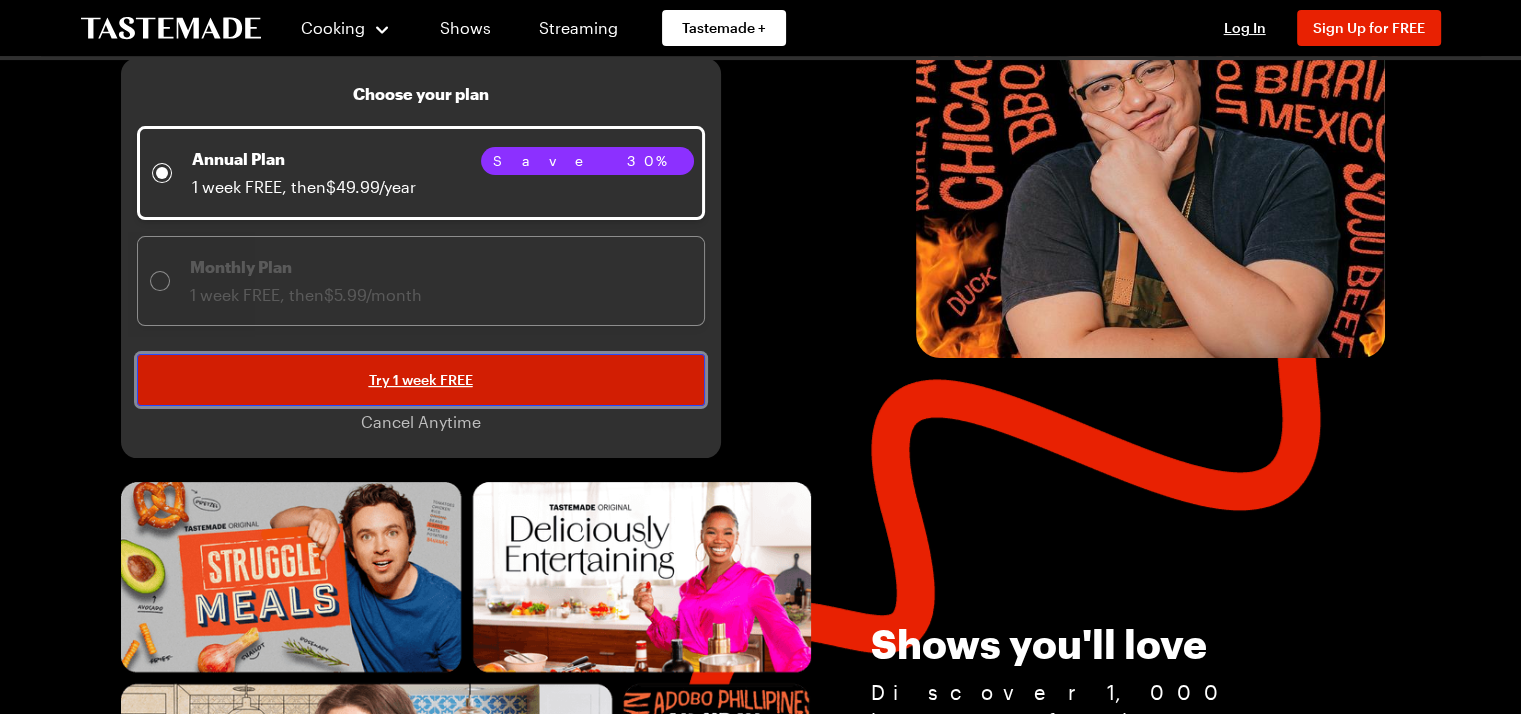 click on "Try 1 week FREE" at bounding box center (421, 380) 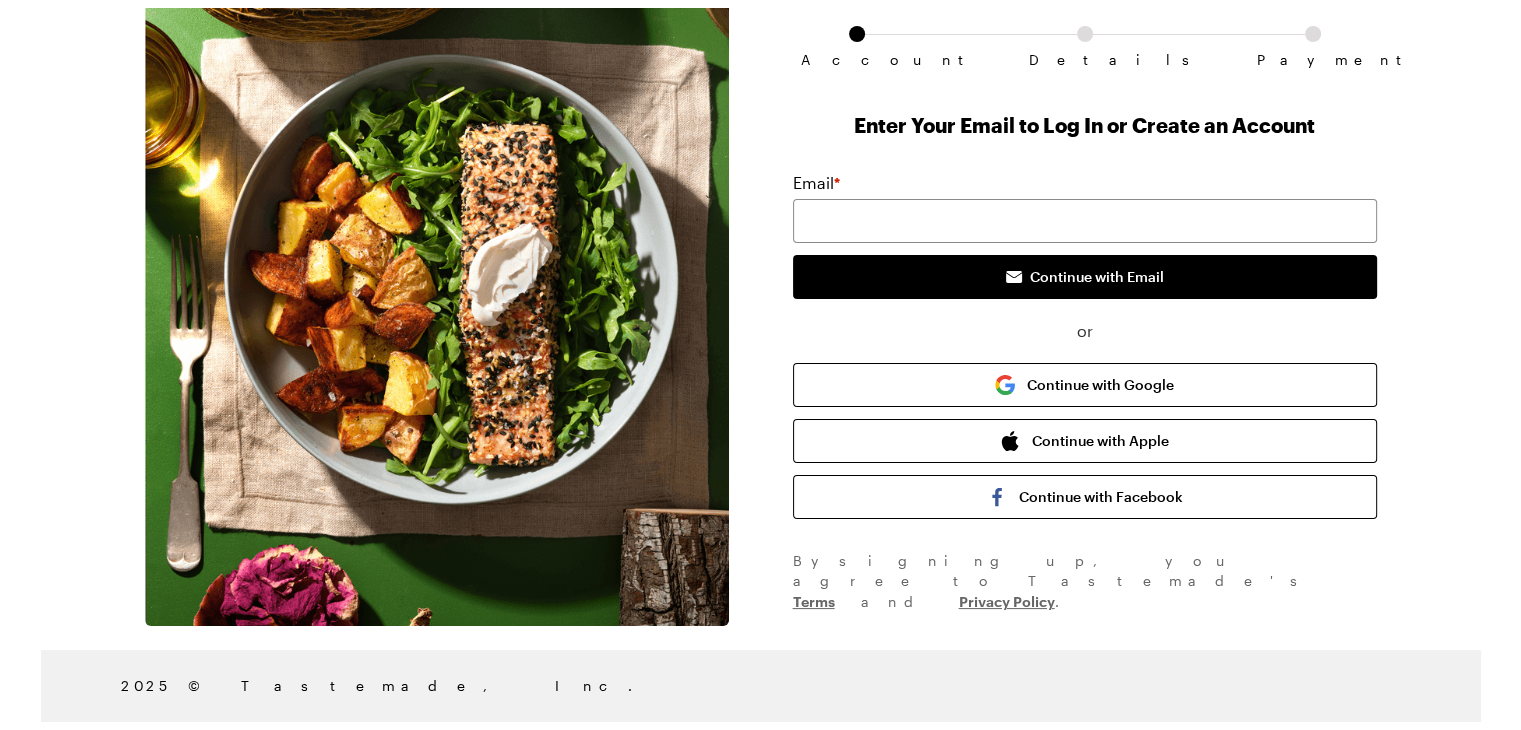 scroll, scrollTop: 0, scrollLeft: 0, axis: both 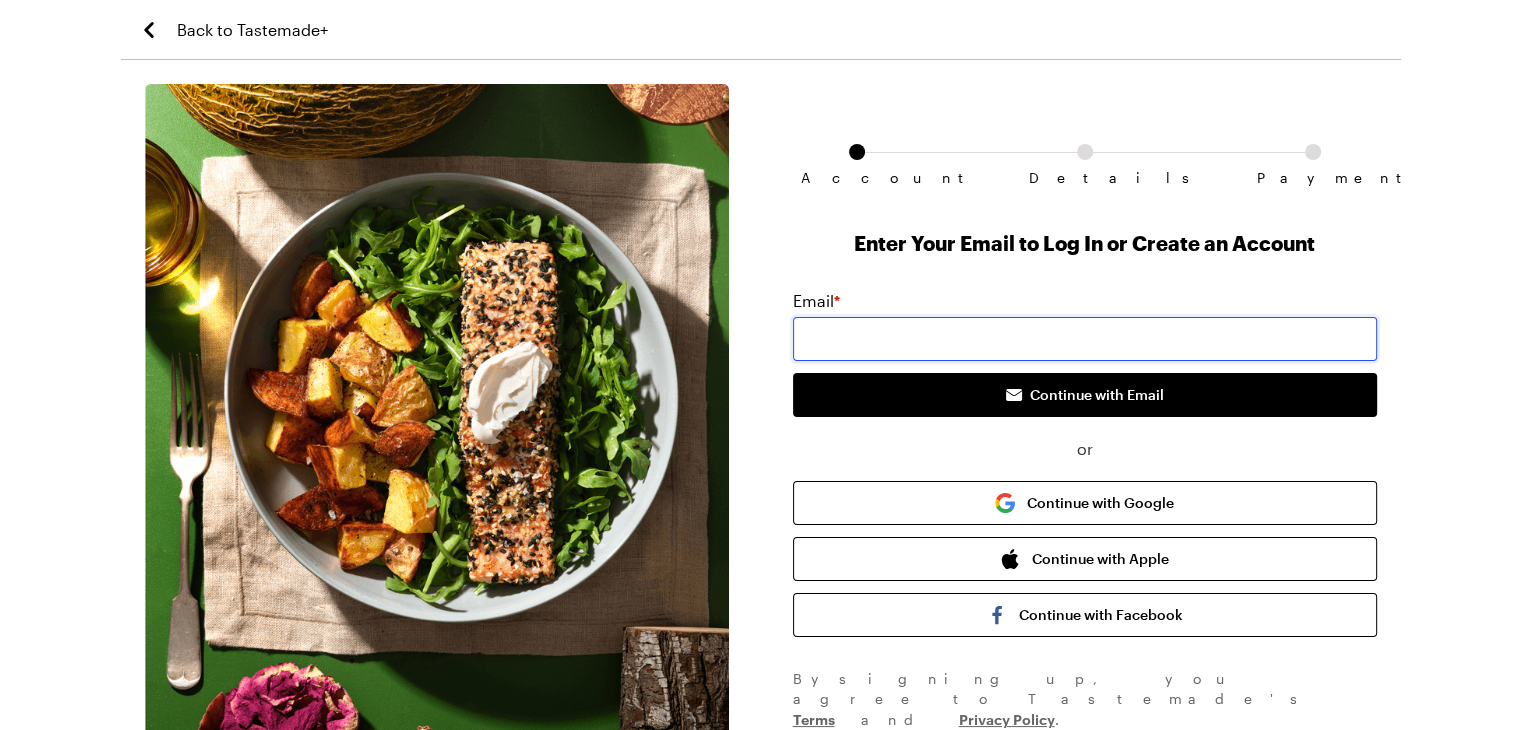 click at bounding box center (1085, 339) 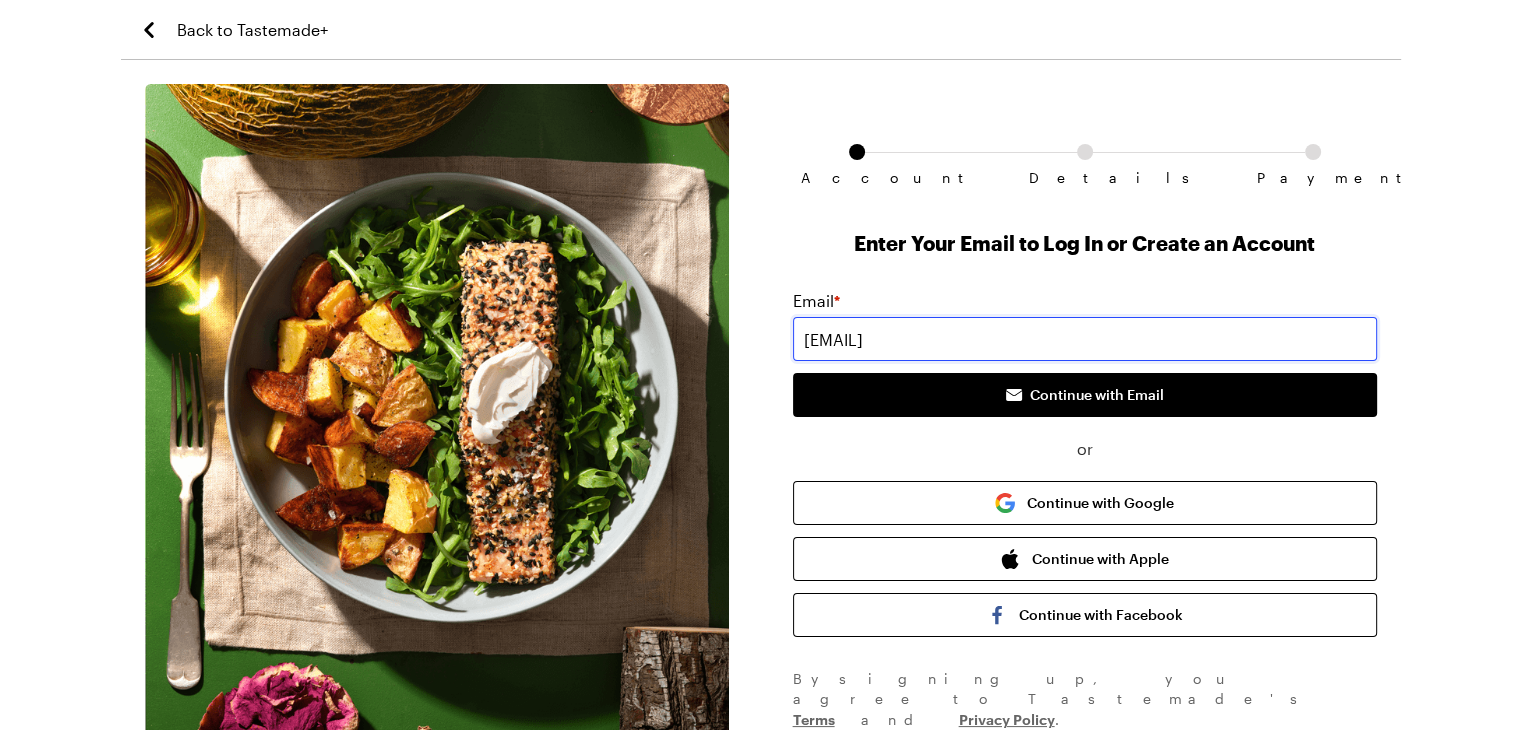 type on "[EMAIL]" 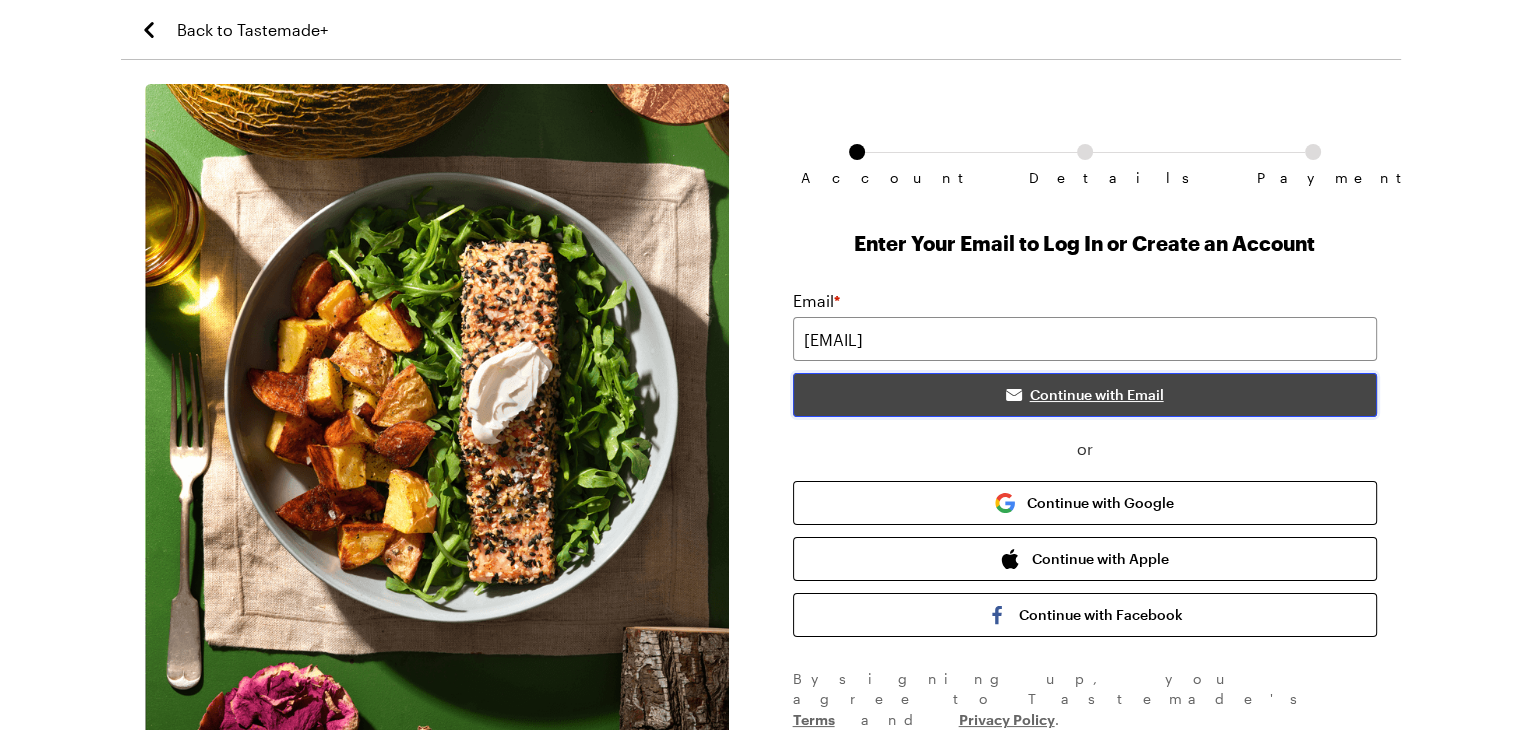 click on "Continue with Email" at bounding box center (1097, 395) 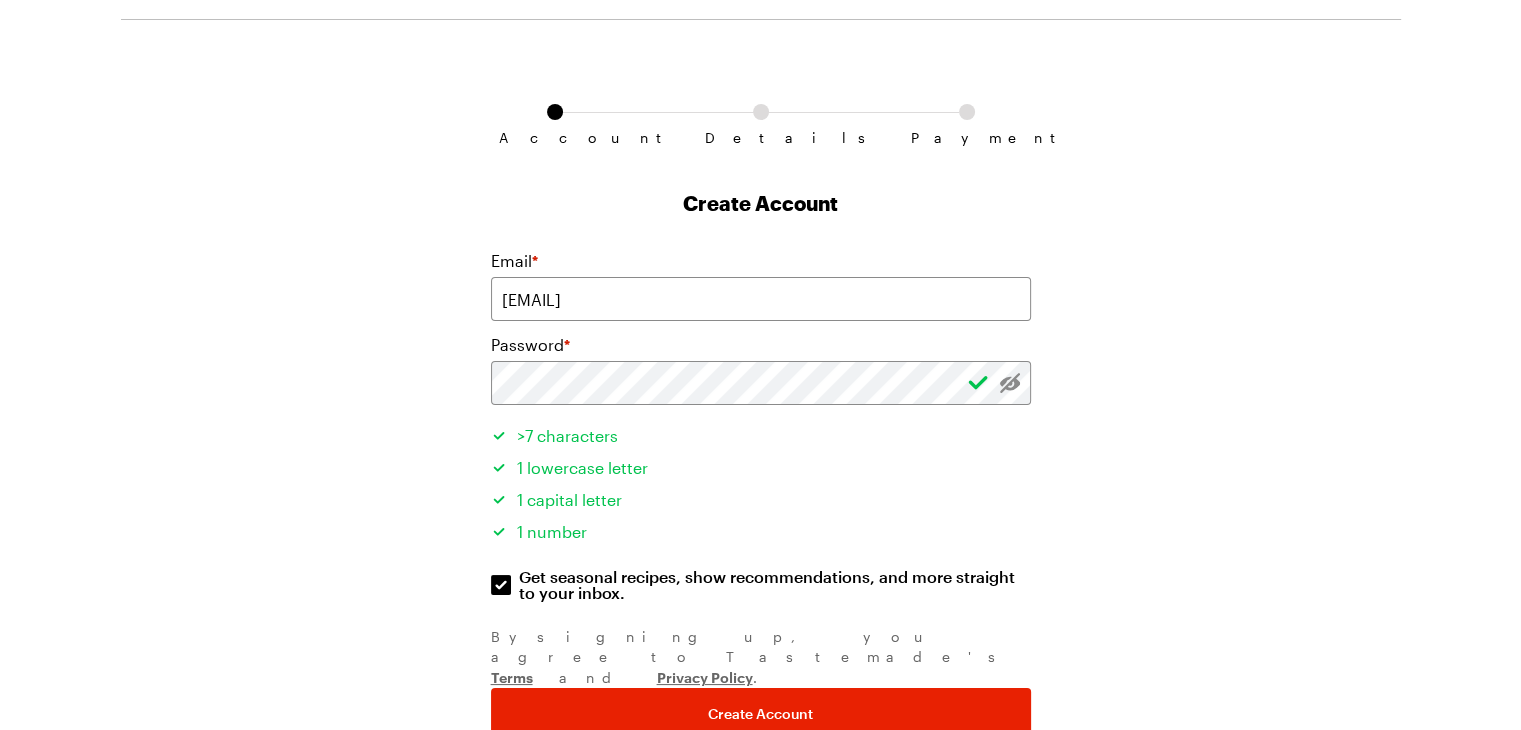 scroll, scrollTop: 106, scrollLeft: 0, axis: vertical 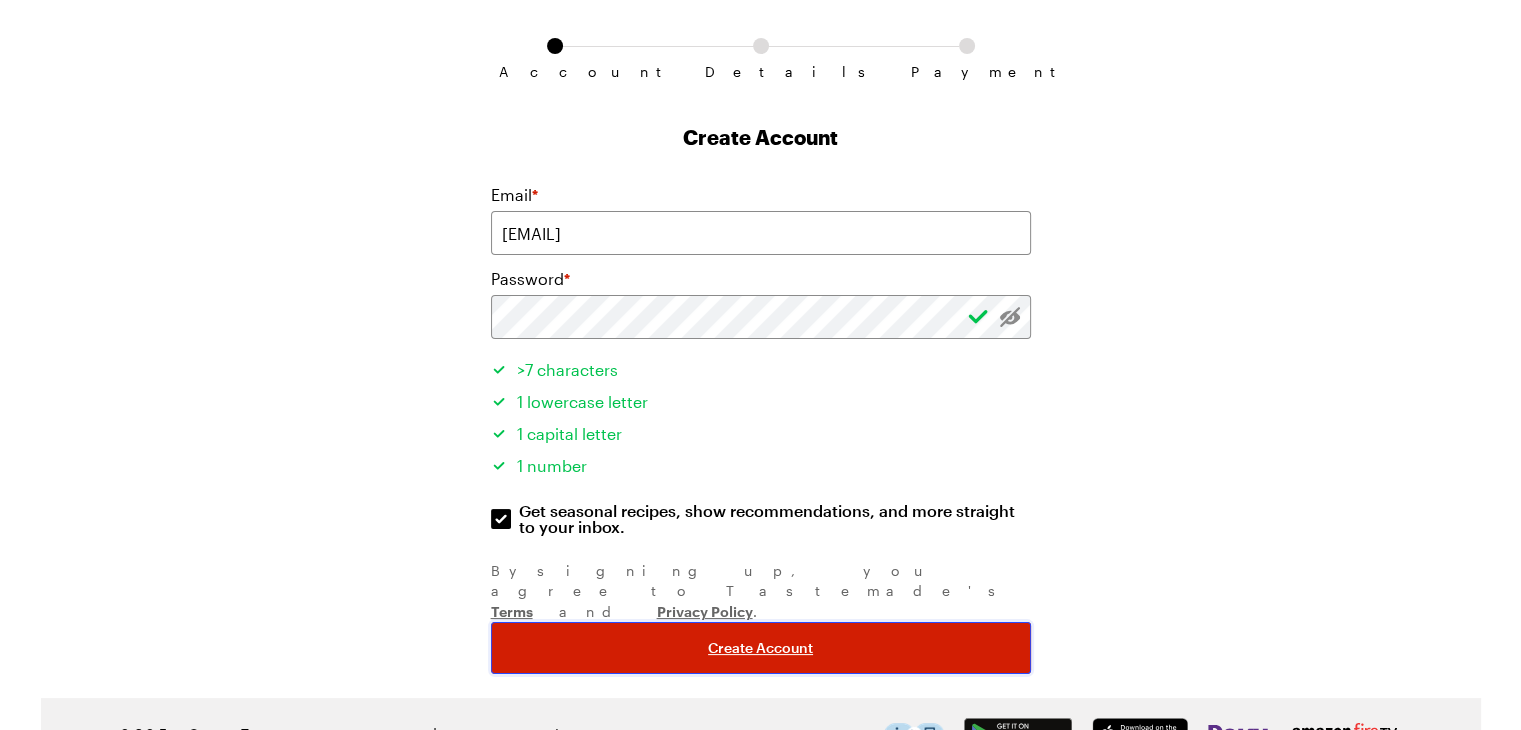 click on "Create Account" at bounding box center [761, 648] 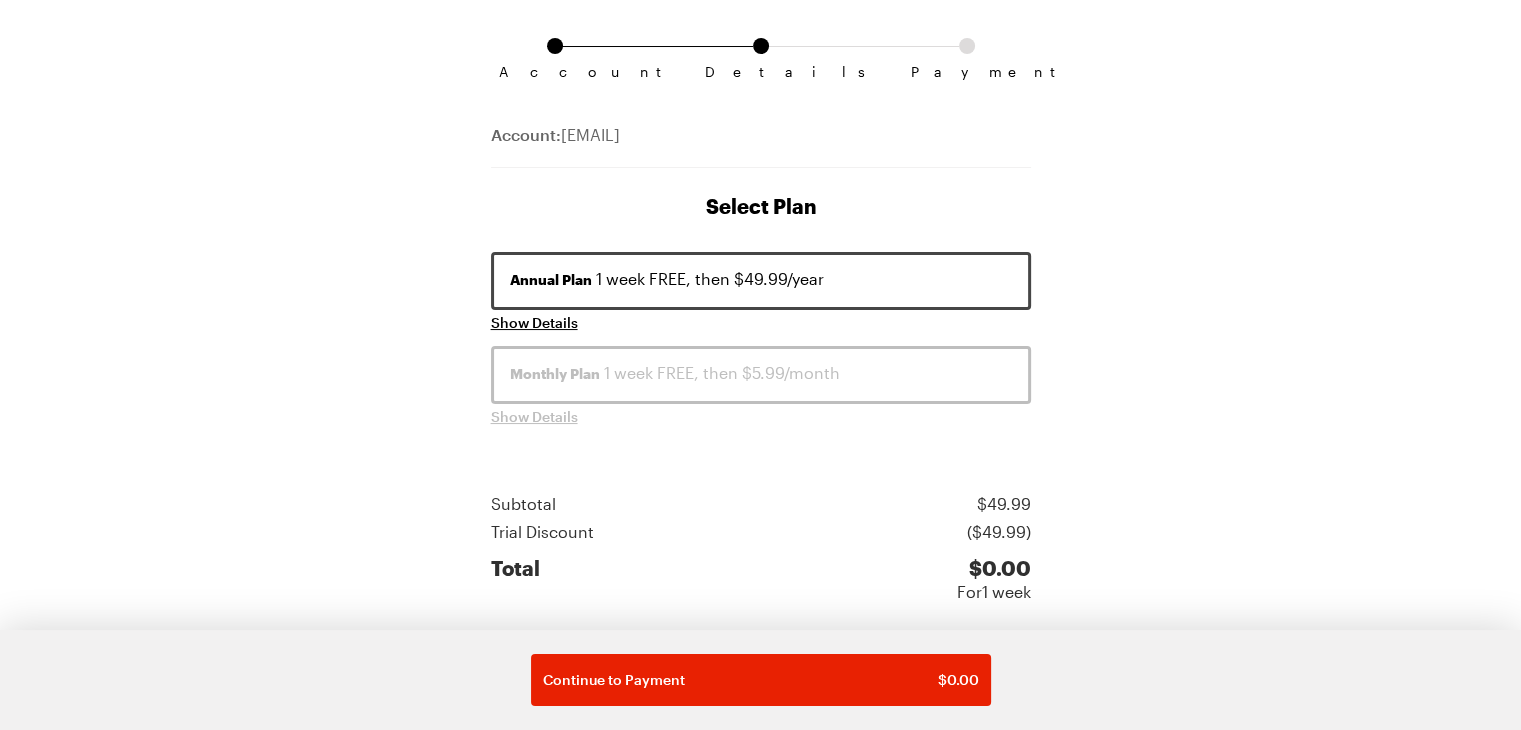 scroll, scrollTop: 0, scrollLeft: 0, axis: both 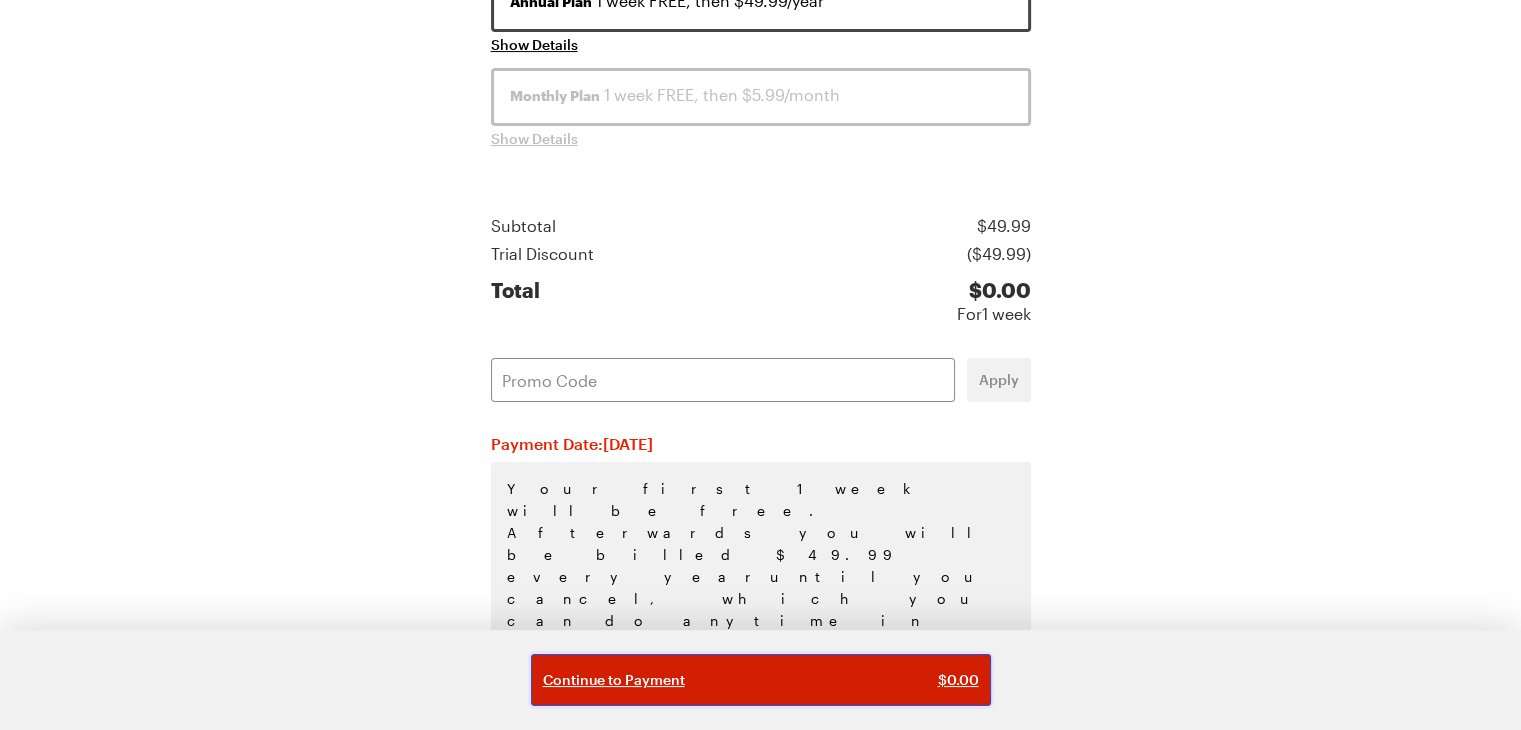 click on "Continue to Payment $ 0.00" at bounding box center (761, 680) 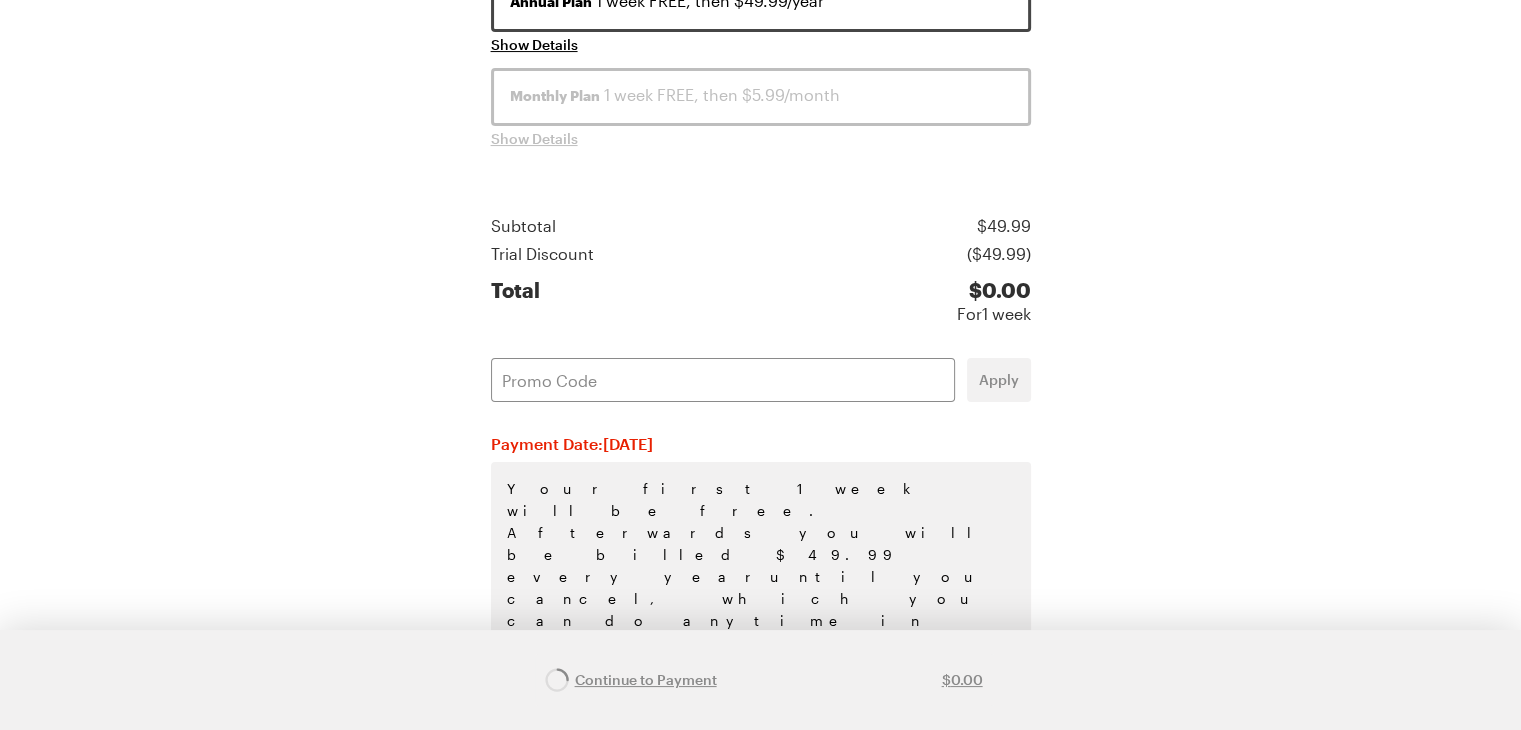 scroll, scrollTop: 0, scrollLeft: 0, axis: both 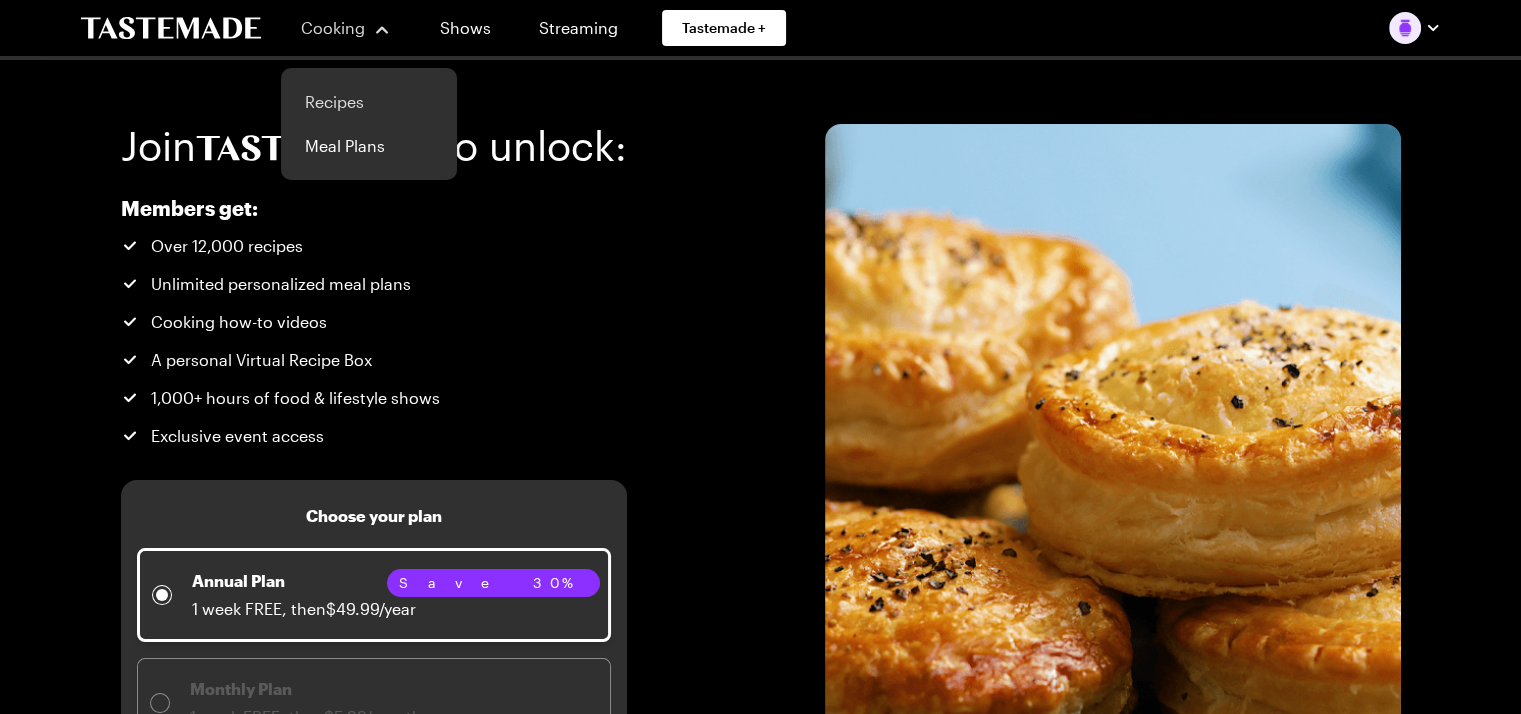 click on "Recipes" at bounding box center [369, 102] 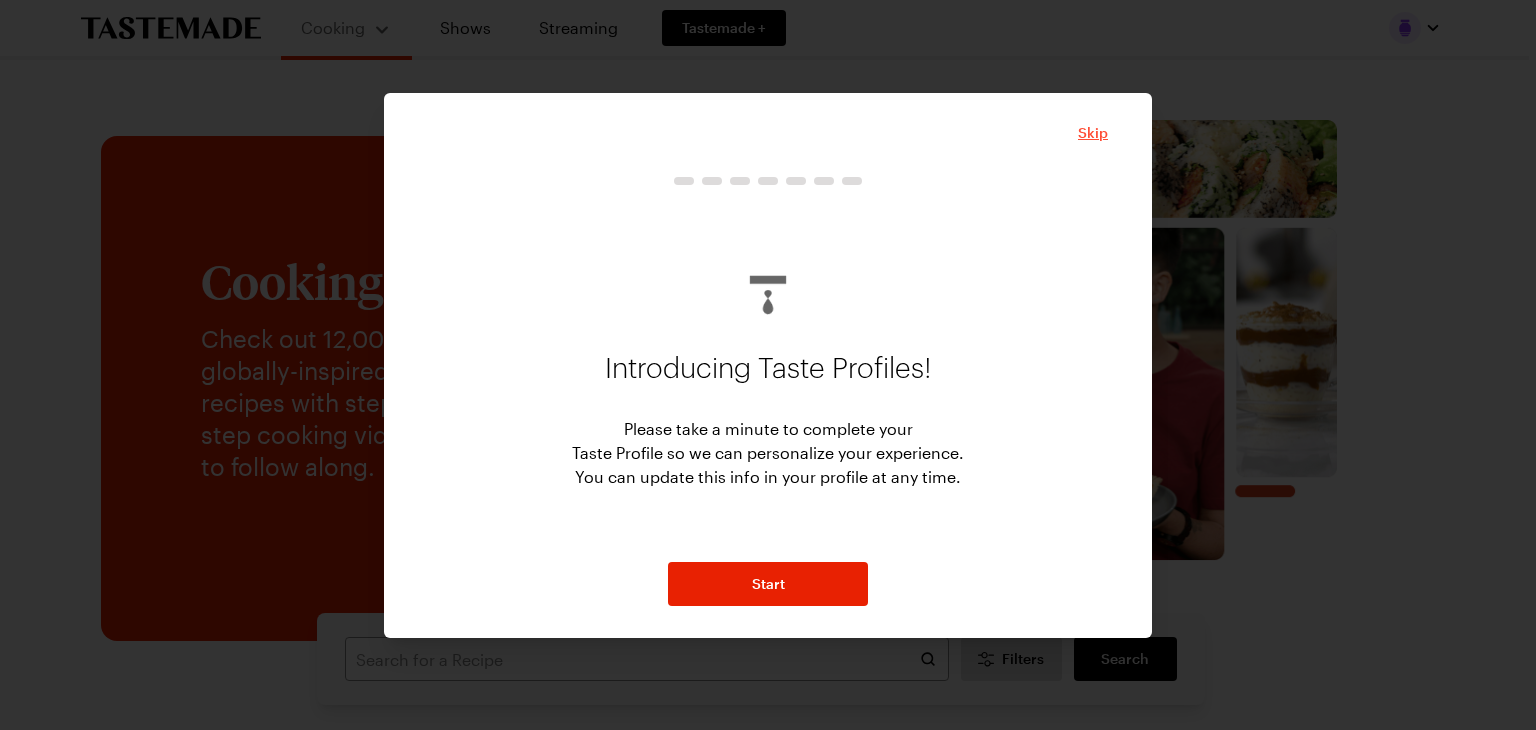 click on "Skip" at bounding box center [1093, 133] 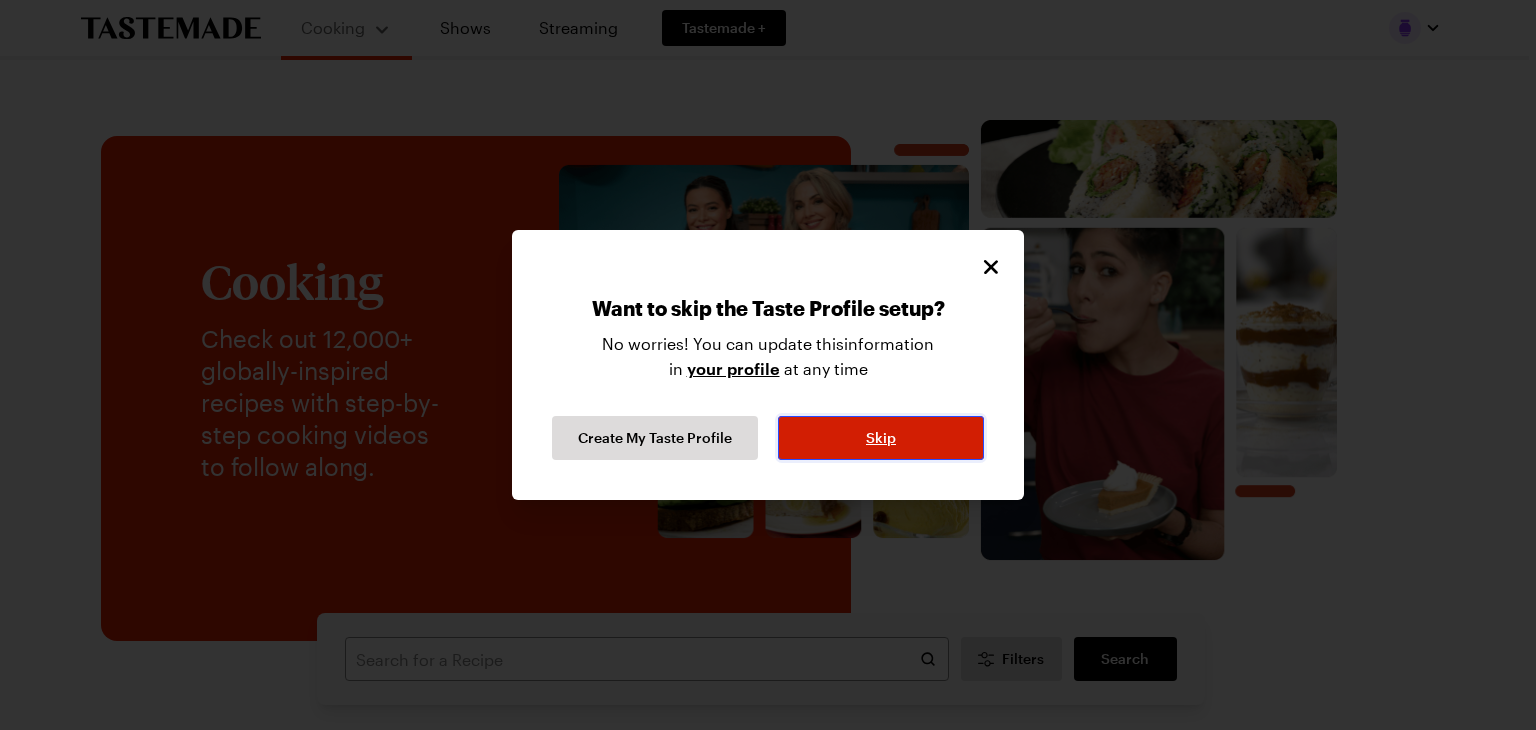 click on "Skip" at bounding box center (881, 438) 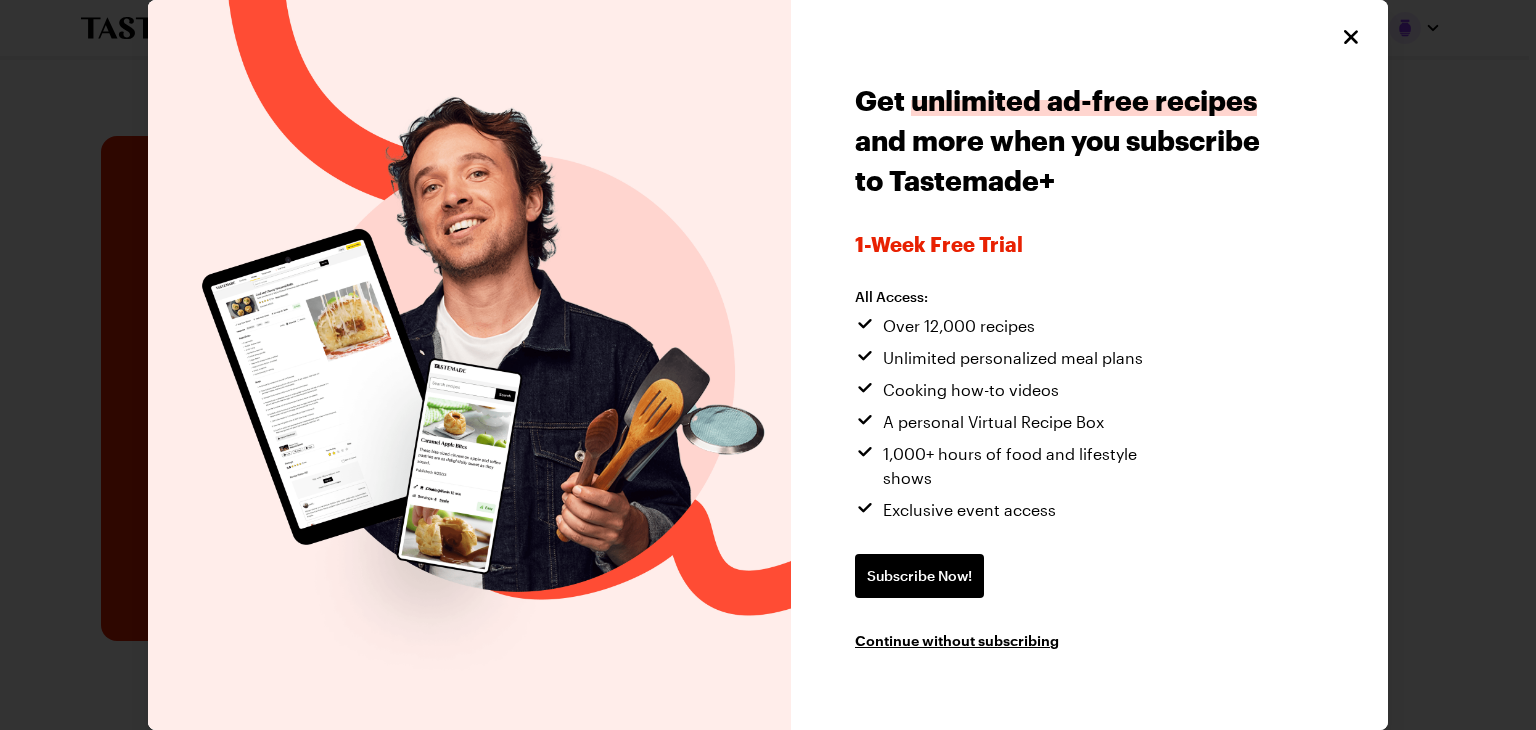 click on "Get   unlimited ad-free recipes   and more when you subscribe to Tastemade+ 1-week Free Trial All Access: Over 12,000 recipes Unlimited personalized meal plans Cooking how-to videos A personal Virtual Recipe Box 1,000+ hours of food and lifestyle shows Exclusive event access Subscribe Now! Continue without subscribing" at bounding box center (1089, 365) 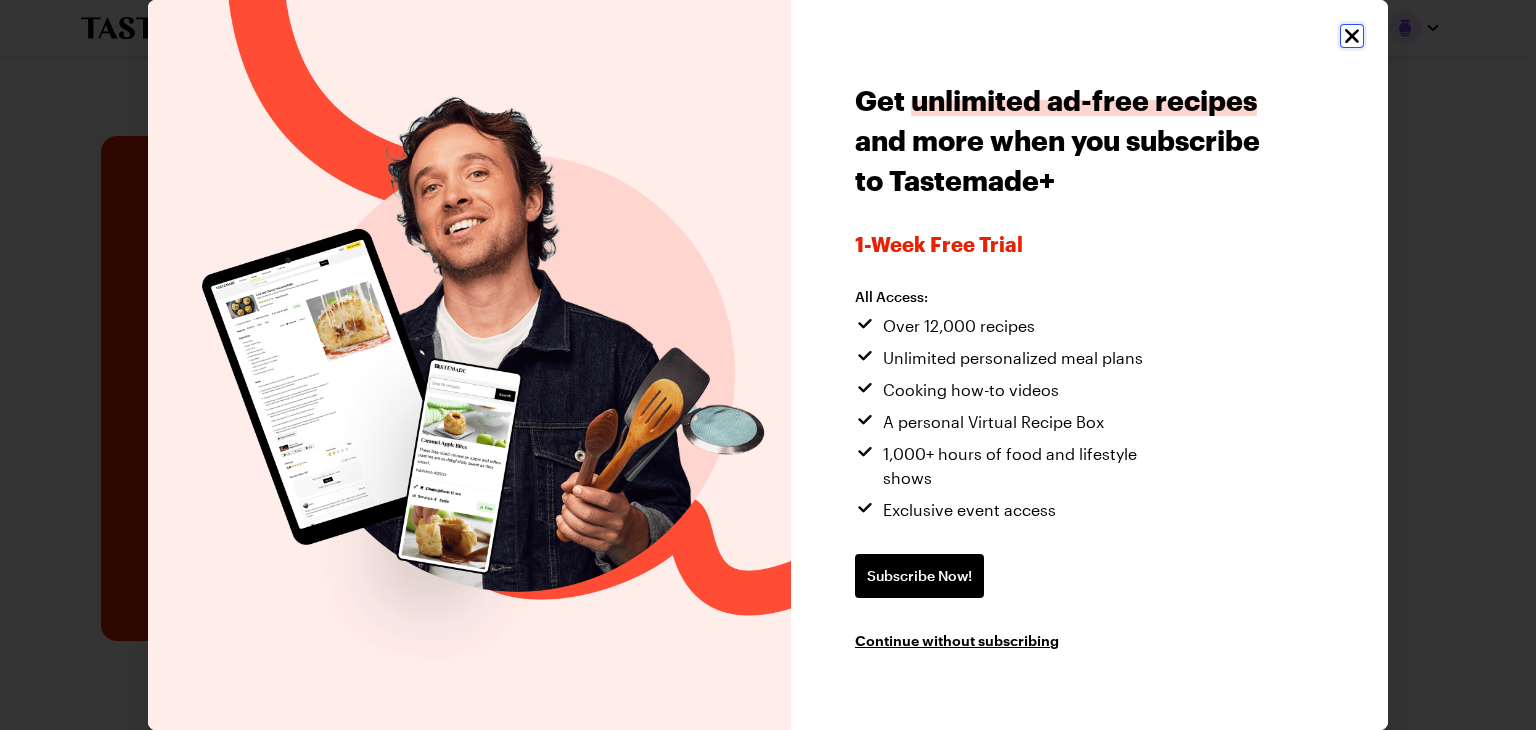 click 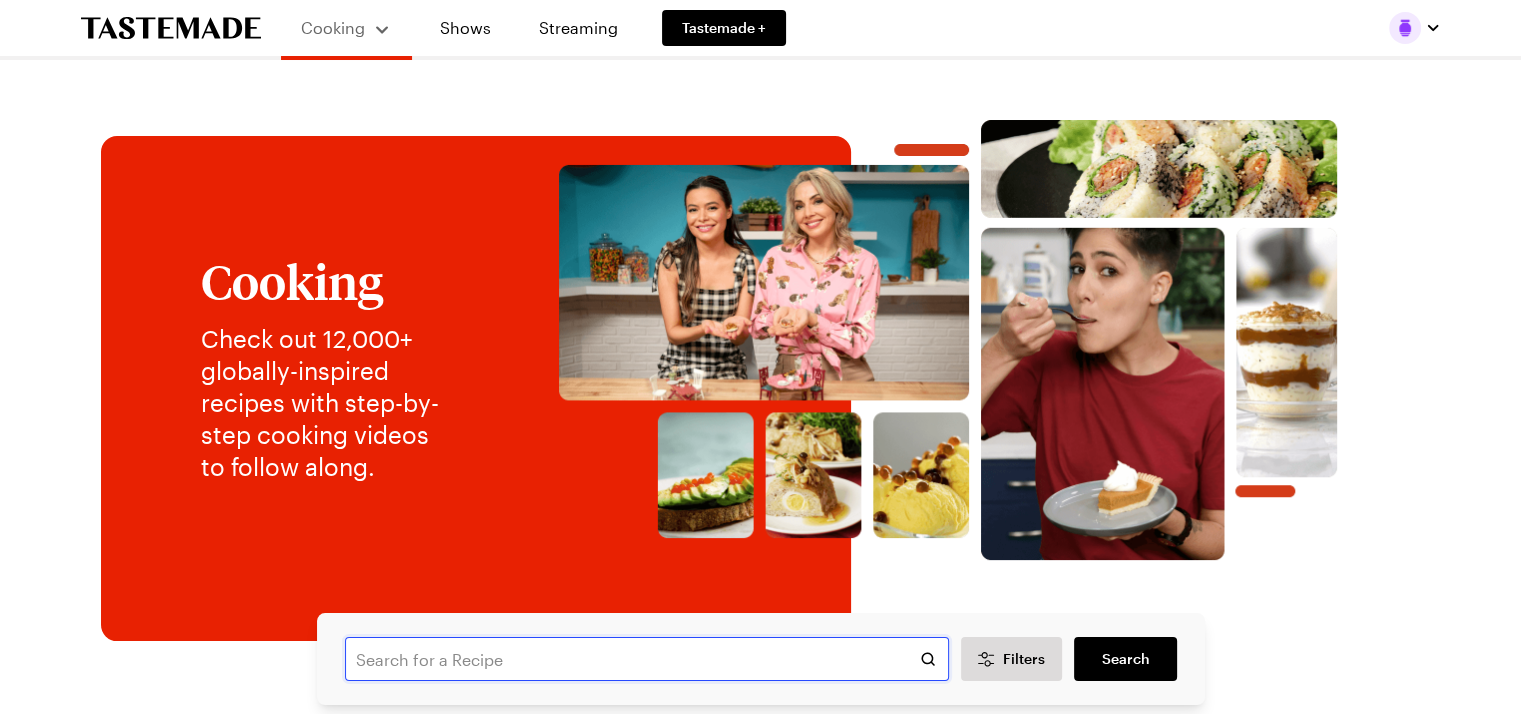 click at bounding box center [647, 659] 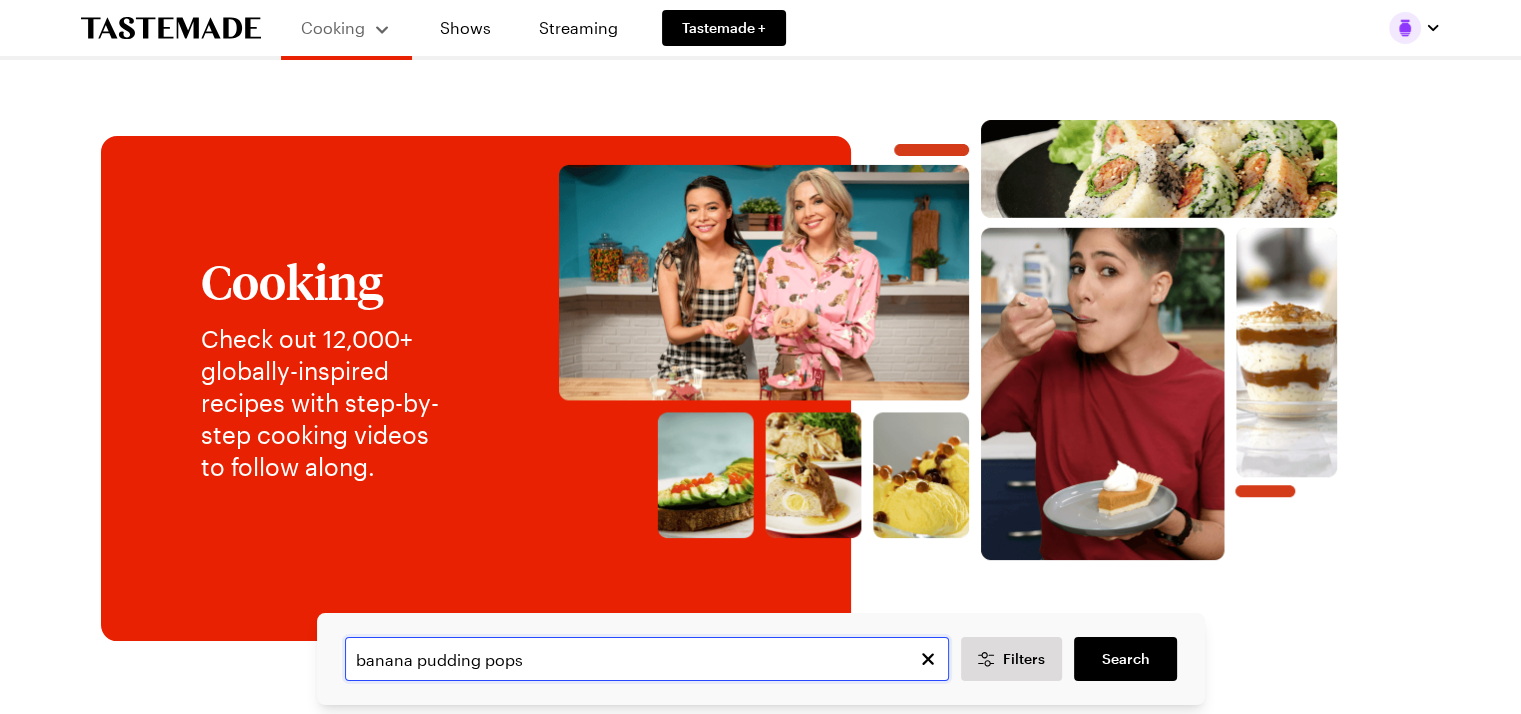 type on "banana pudding pops" 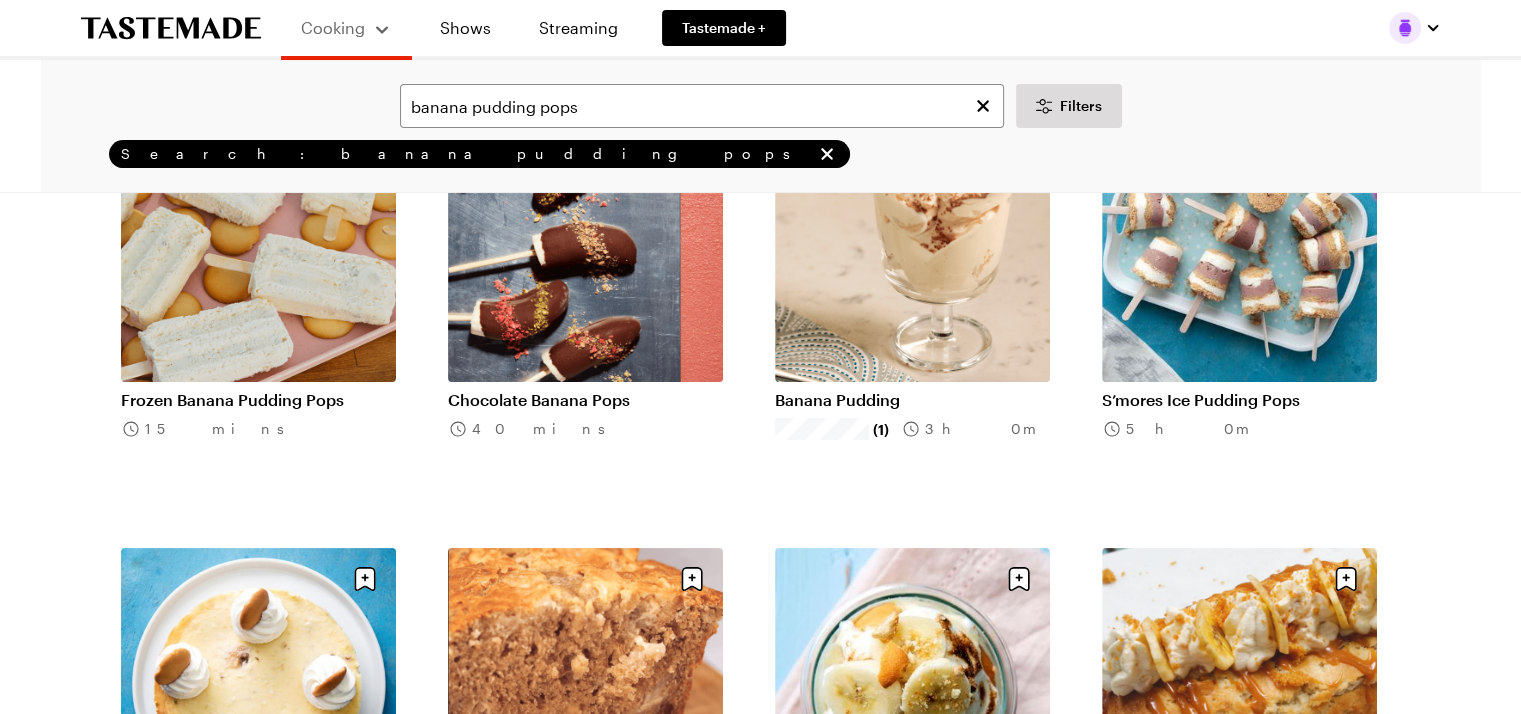 scroll, scrollTop: 306, scrollLeft: 0, axis: vertical 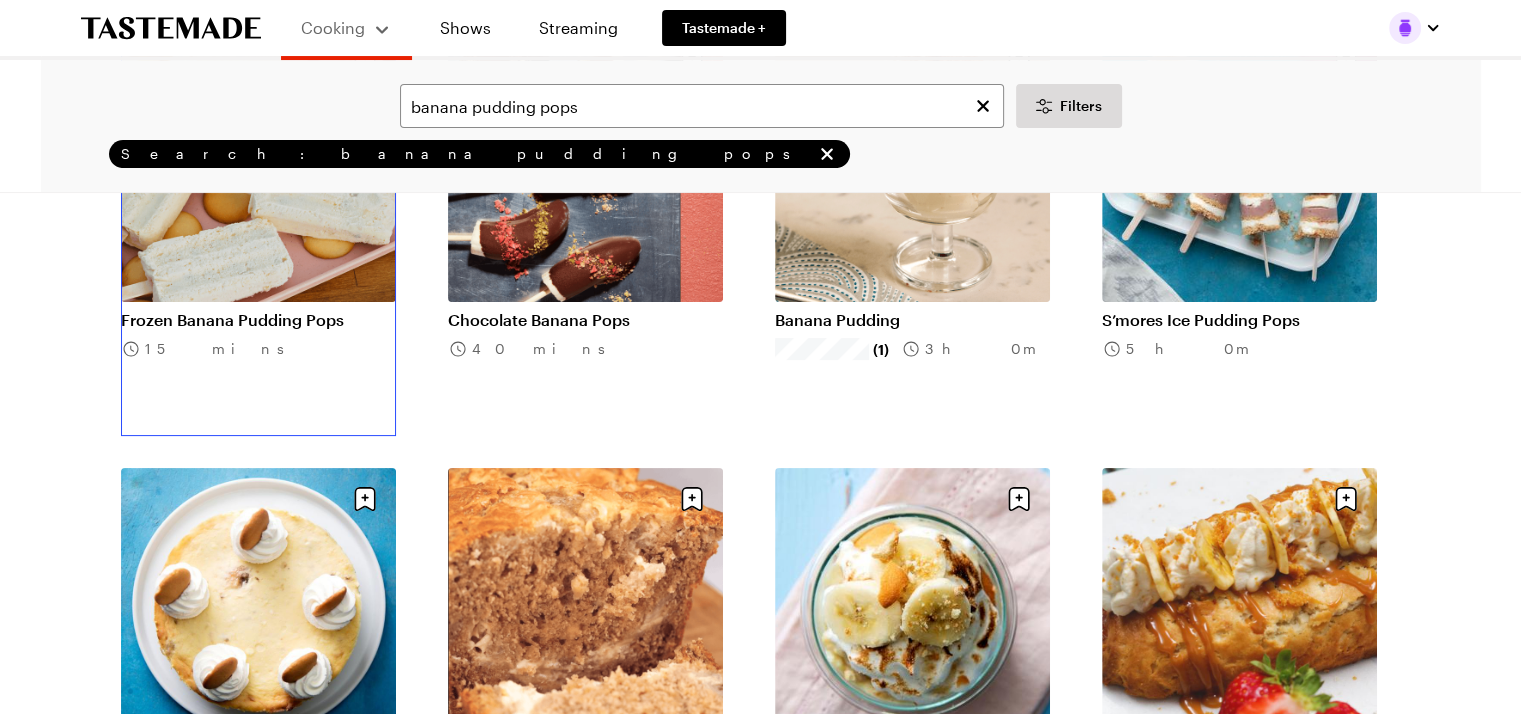 click on "Frozen Banana Pudding Pops" at bounding box center (258, 320) 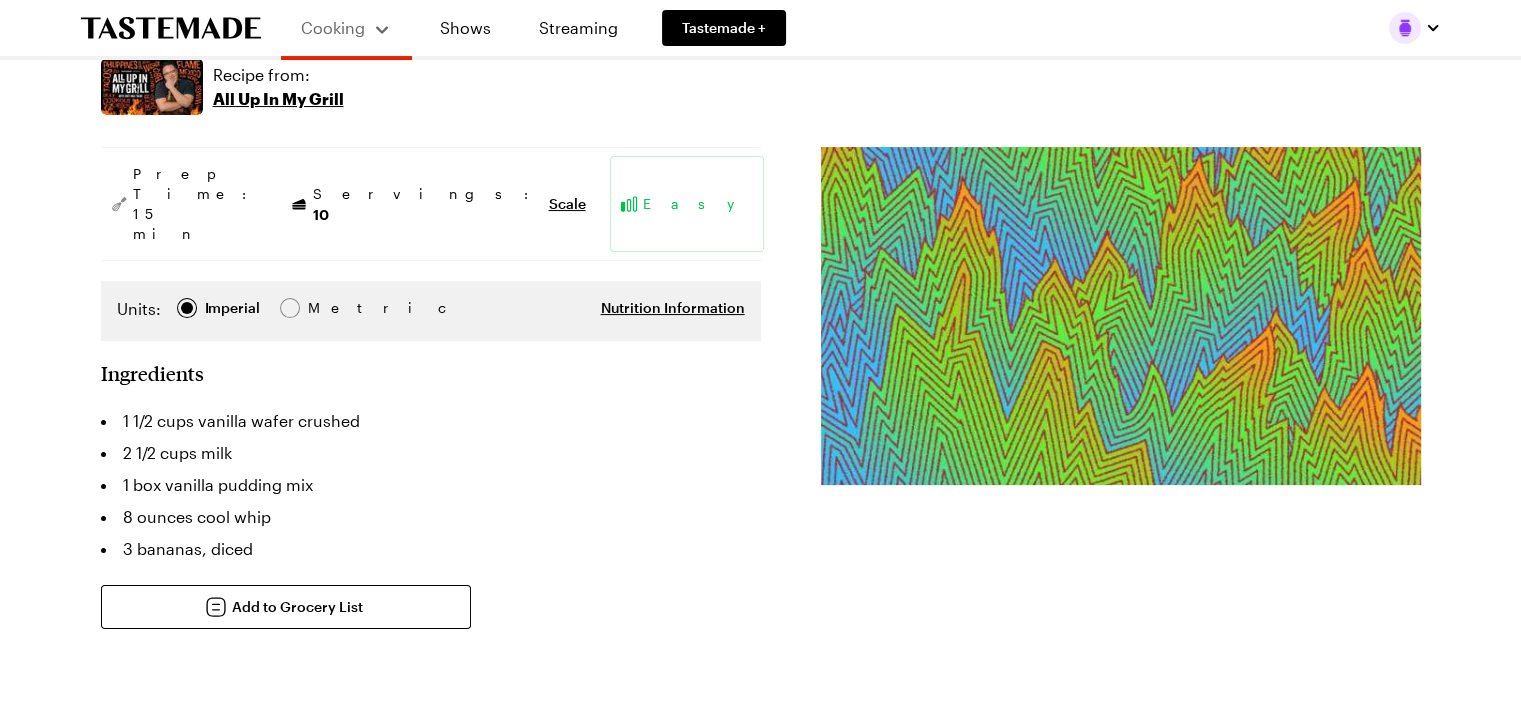 scroll, scrollTop: 0, scrollLeft: 0, axis: both 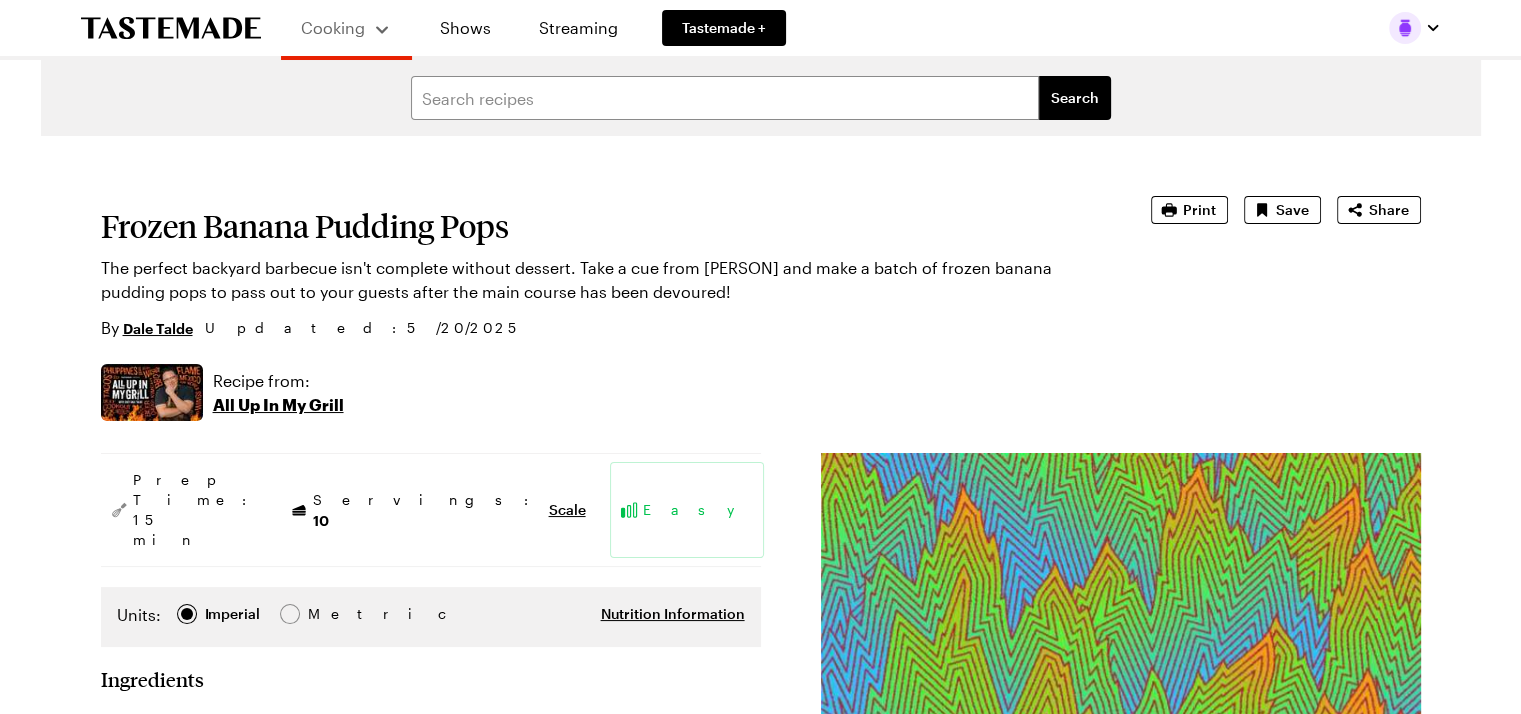 type on "x" 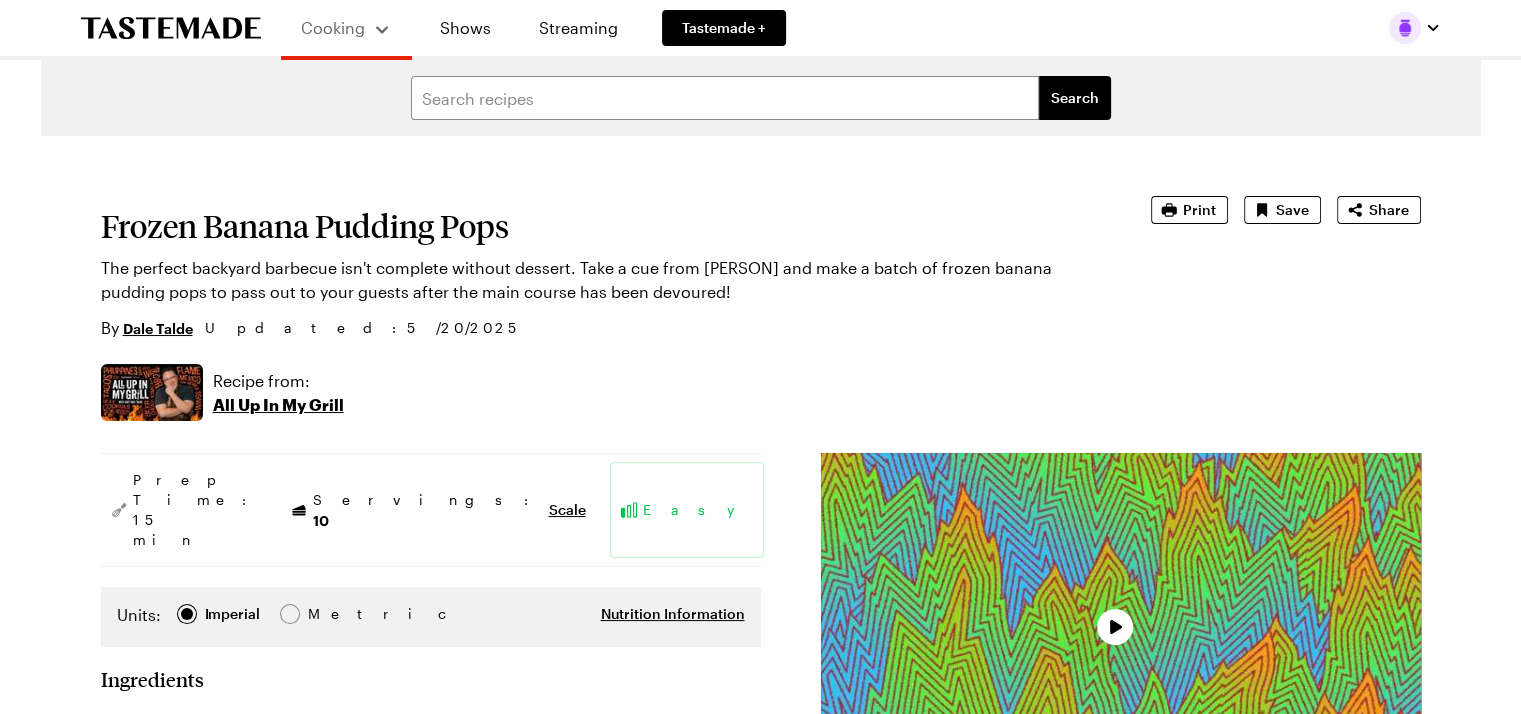 scroll, scrollTop: 0, scrollLeft: 0, axis: both 